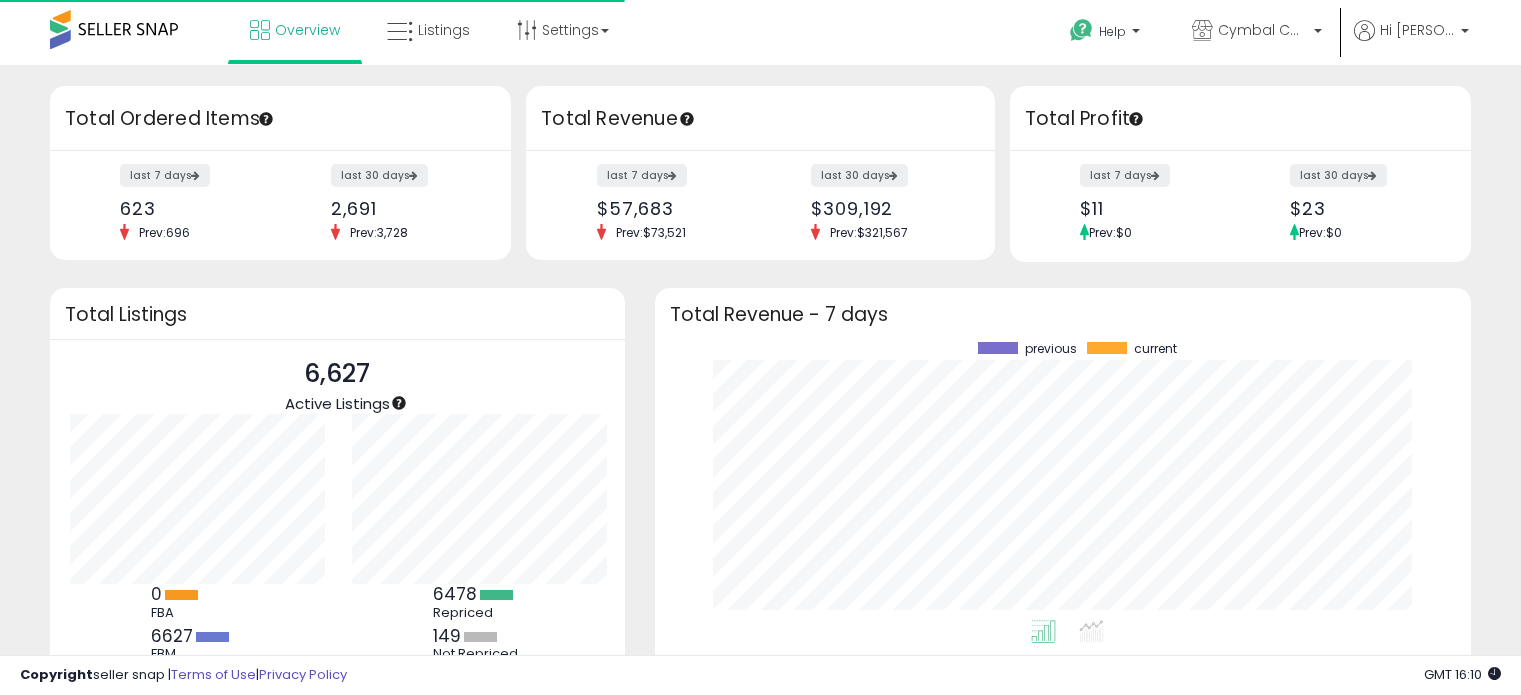 scroll, scrollTop: 0, scrollLeft: 0, axis: both 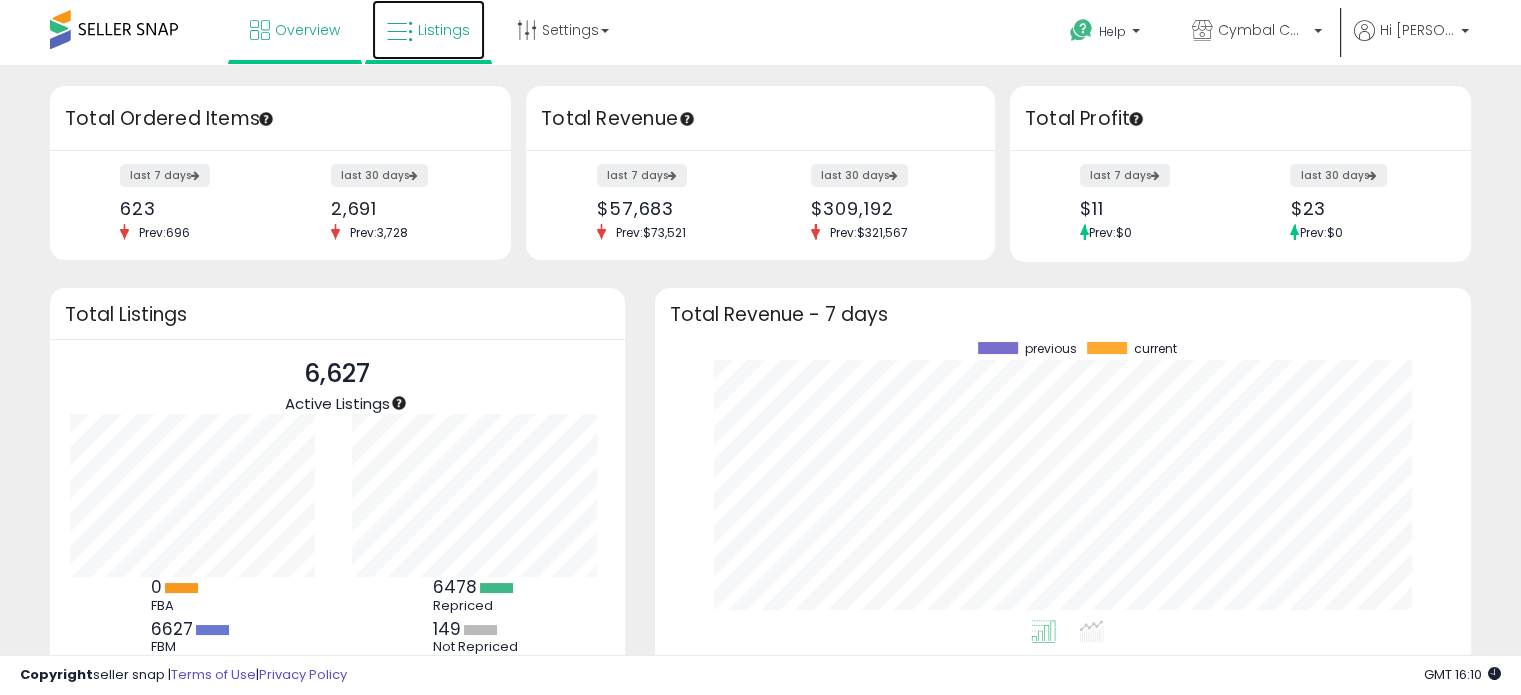 click on "Listings" at bounding box center [428, 30] 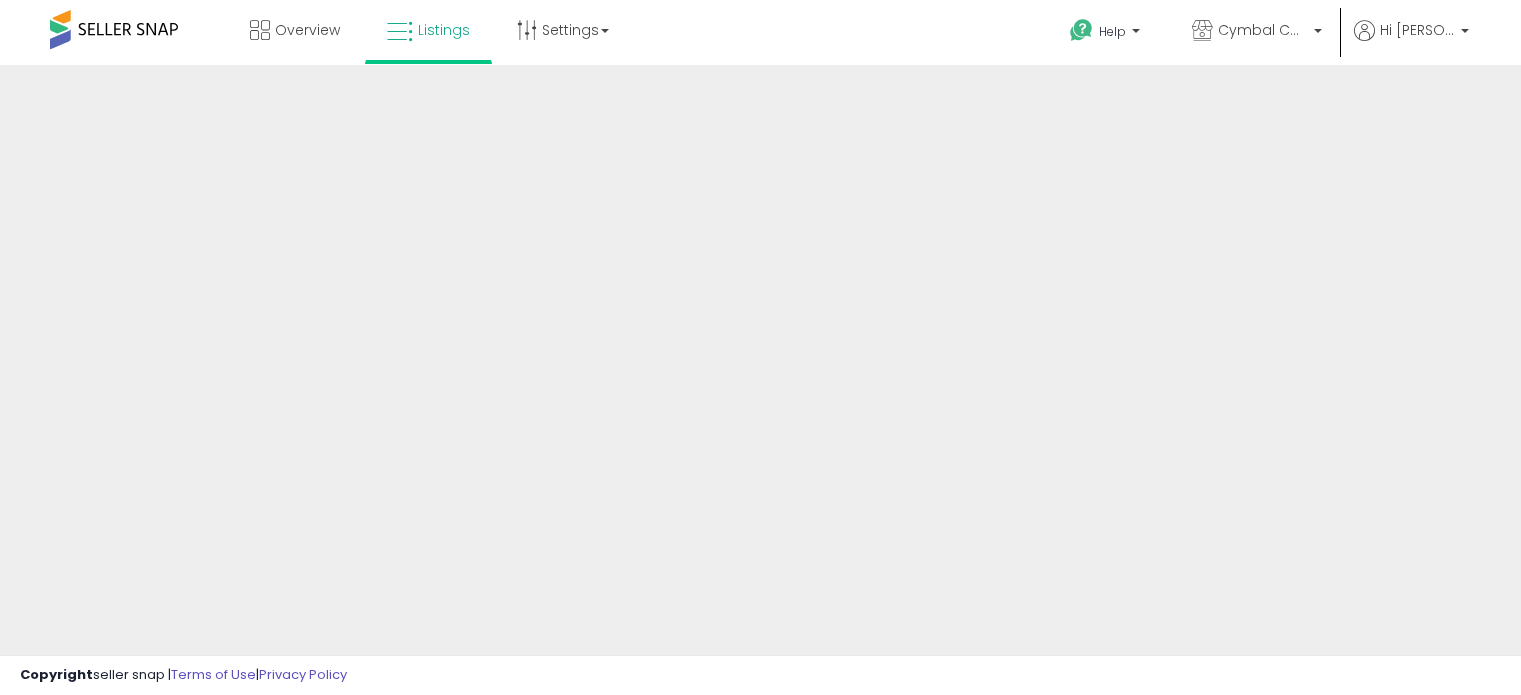 scroll, scrollTop: 0, scrollLeft: 0, axis: both 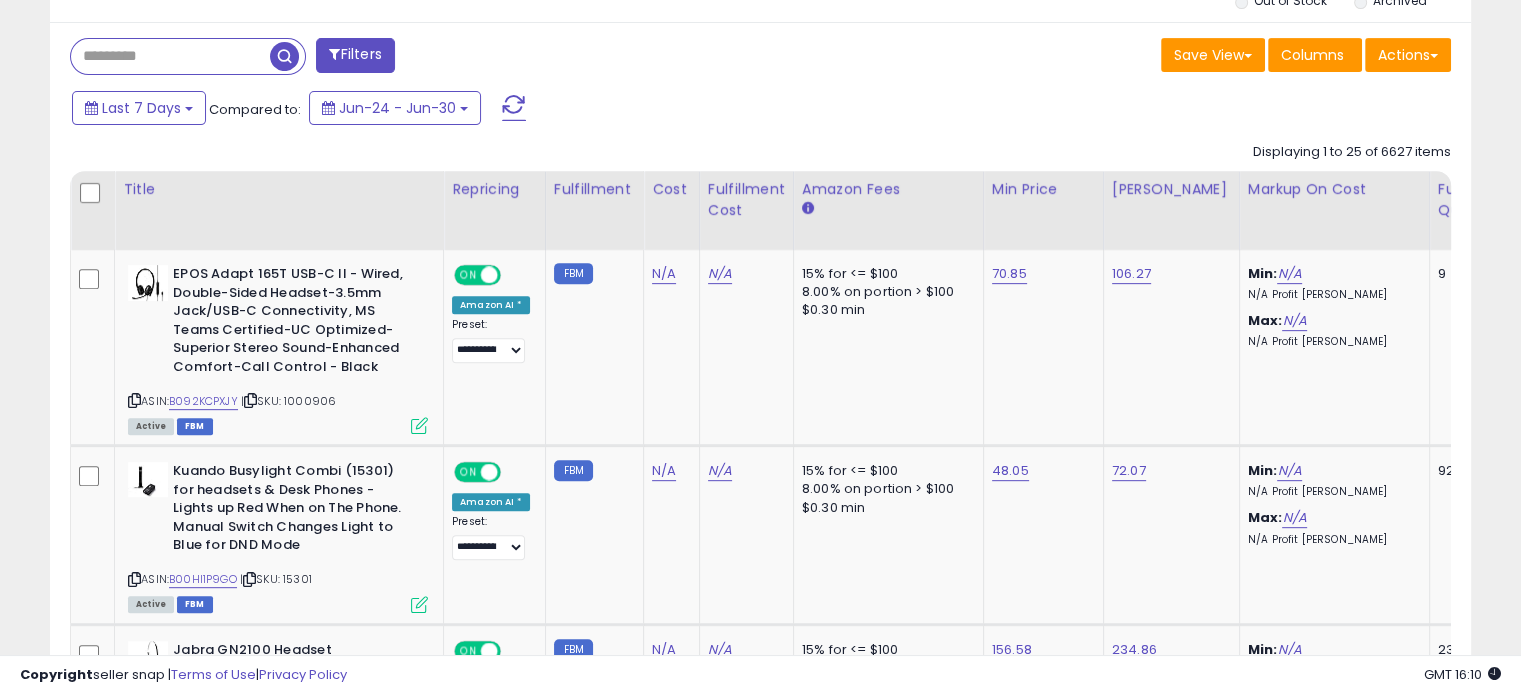 click at bounding box center (170, 56) 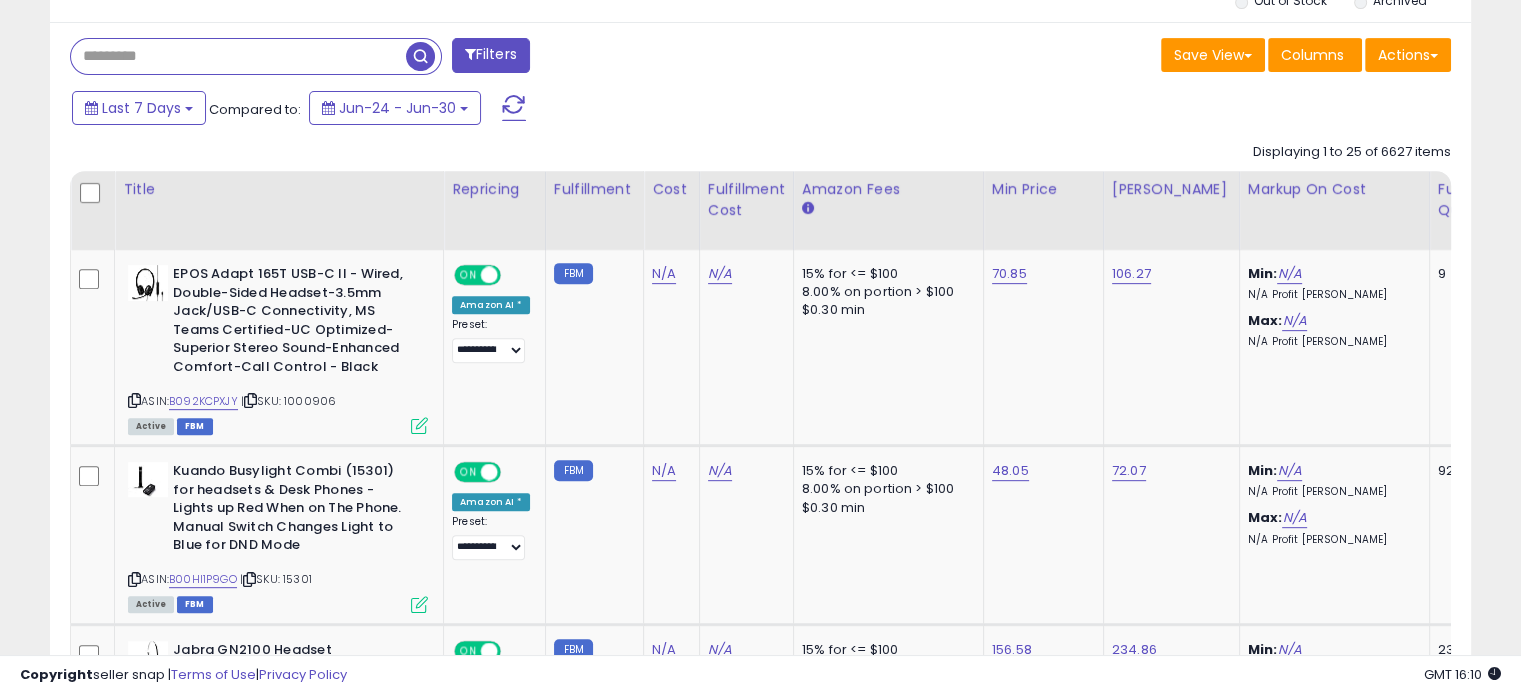 paste on "*******" 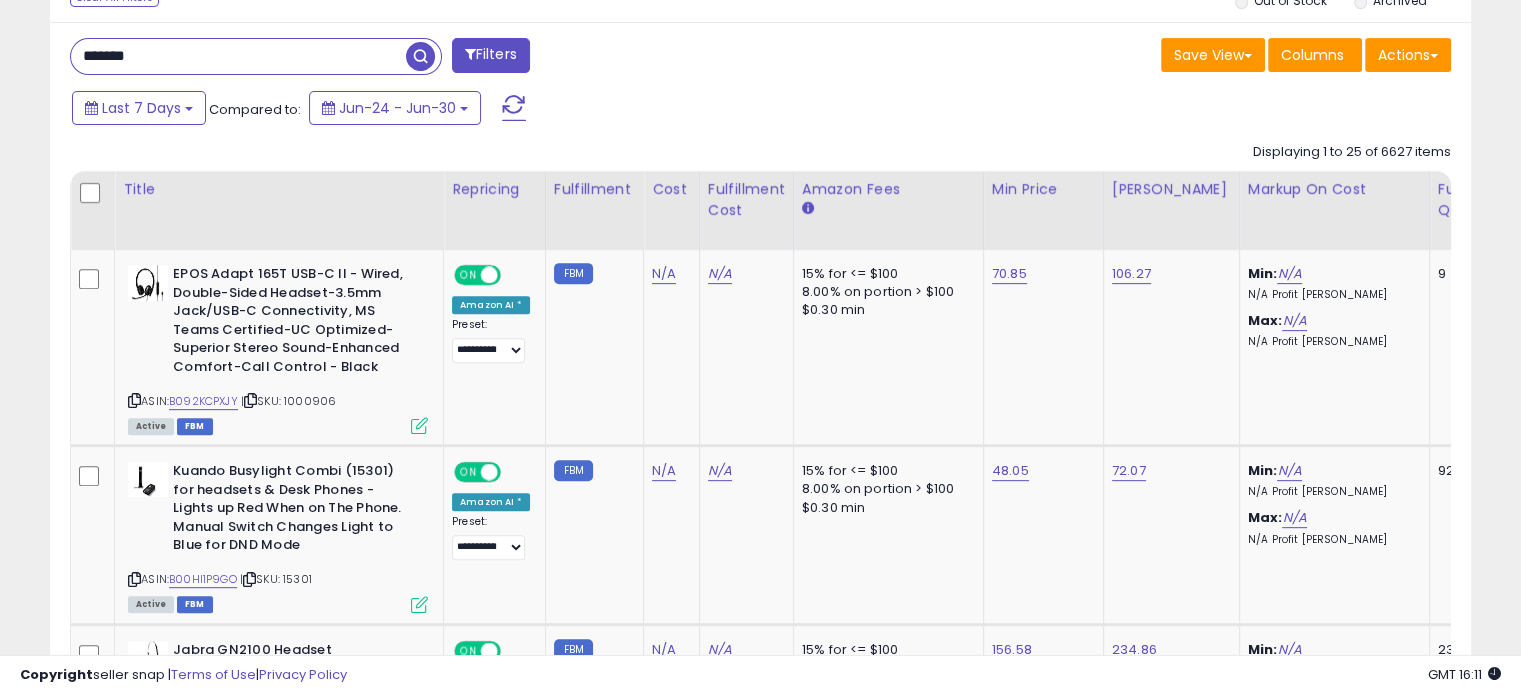 drag, startPoint x: 255, startPoint y: 65, endPoint x: -4, endPoint y: 66, distance: 259.00192 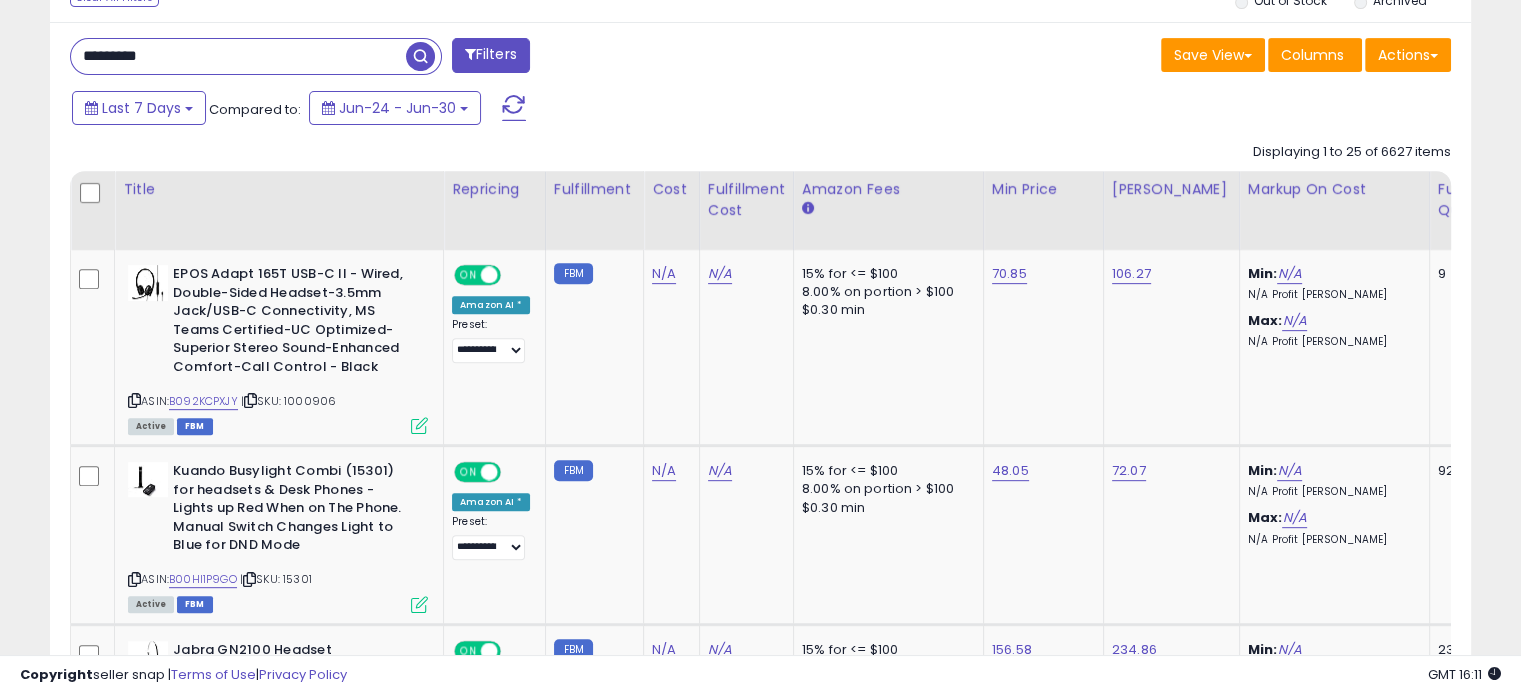 type on "*********" 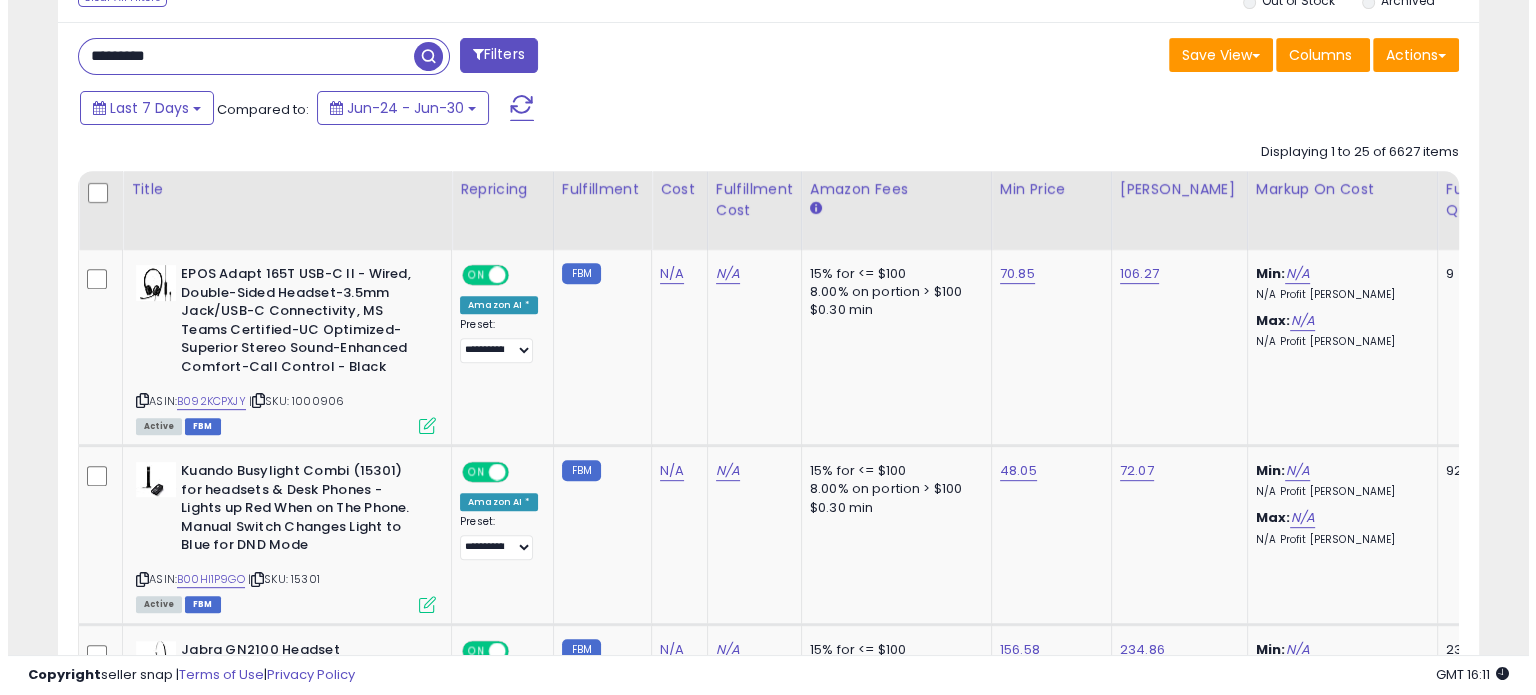 scroll, scrollTop: 544, scrollLeft: 0, axis: vertical 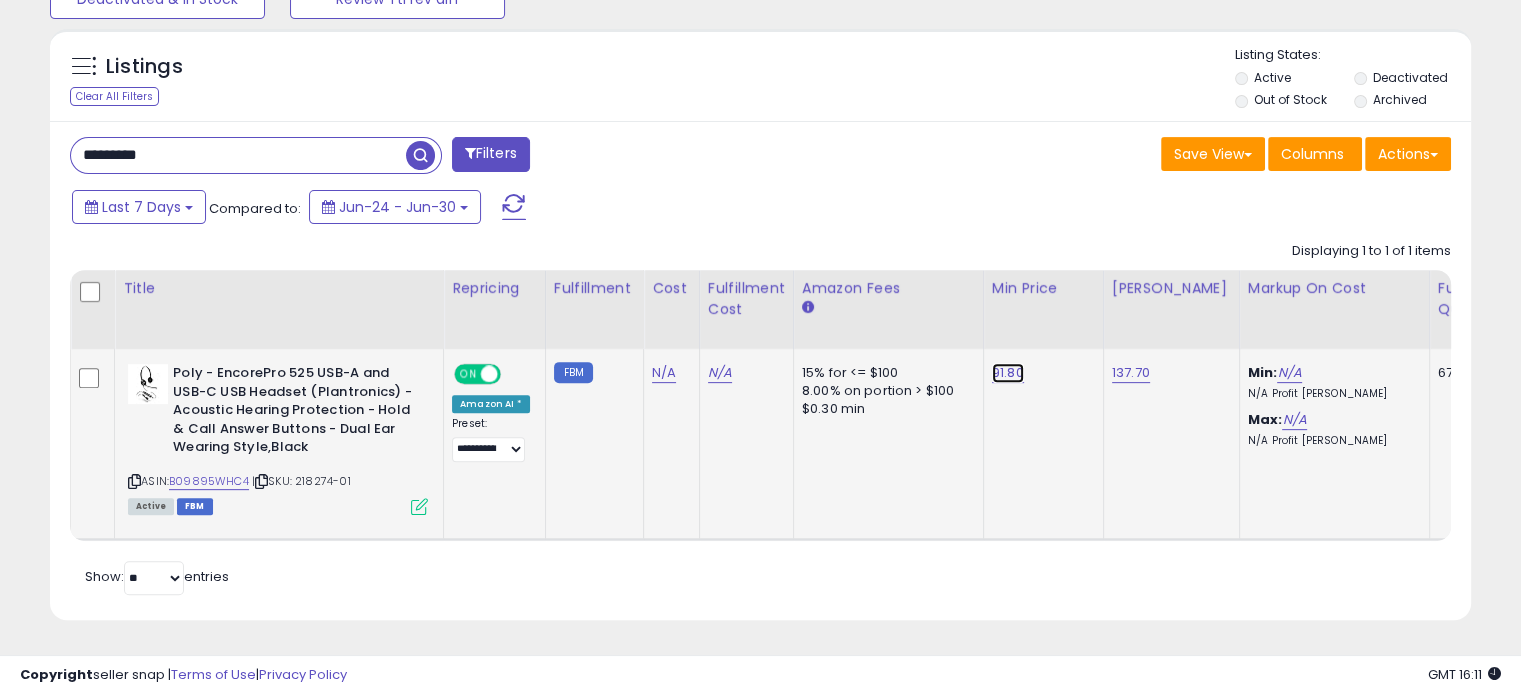 click on "91.80" at bounding box center (1008, 373) 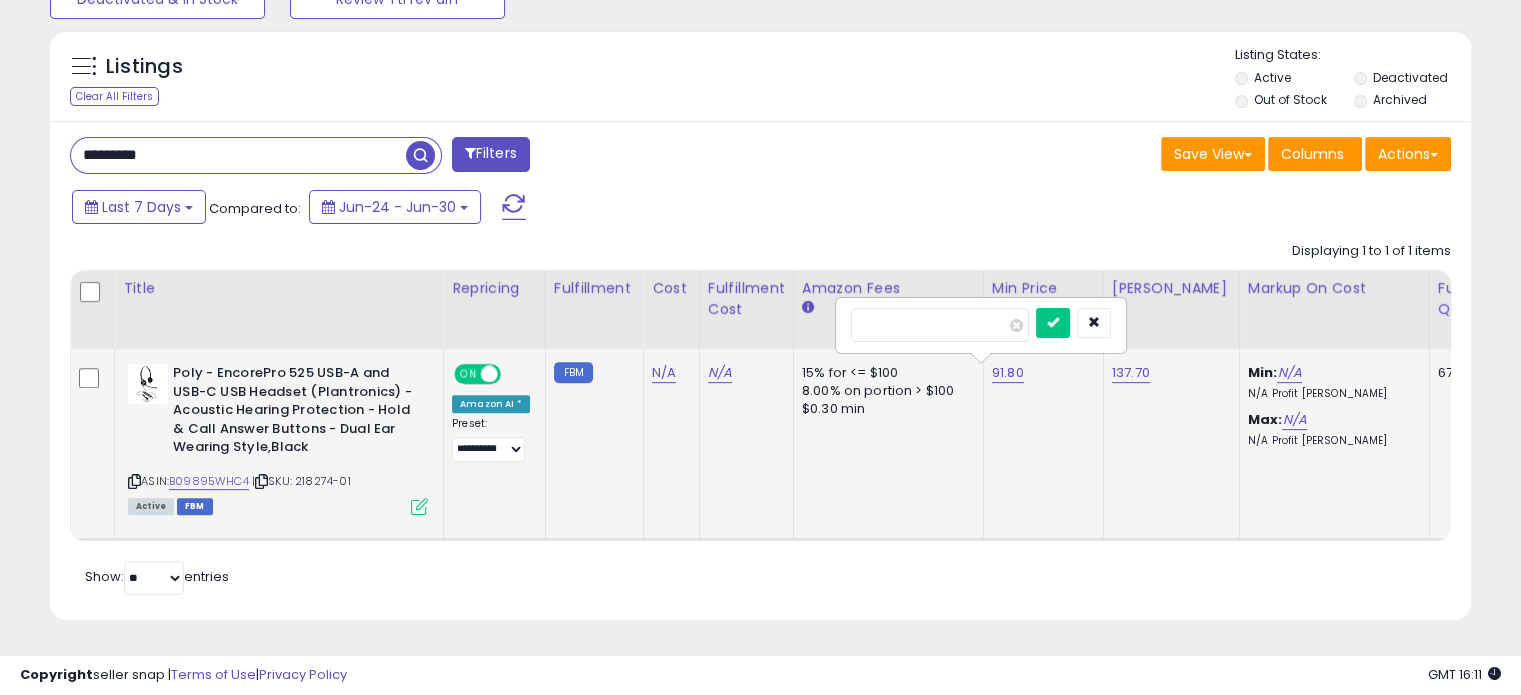 drag, startPoint x: 959, startPoint y: 315, endPoint x: 863, endPoint y: 310, distance: 96.13012 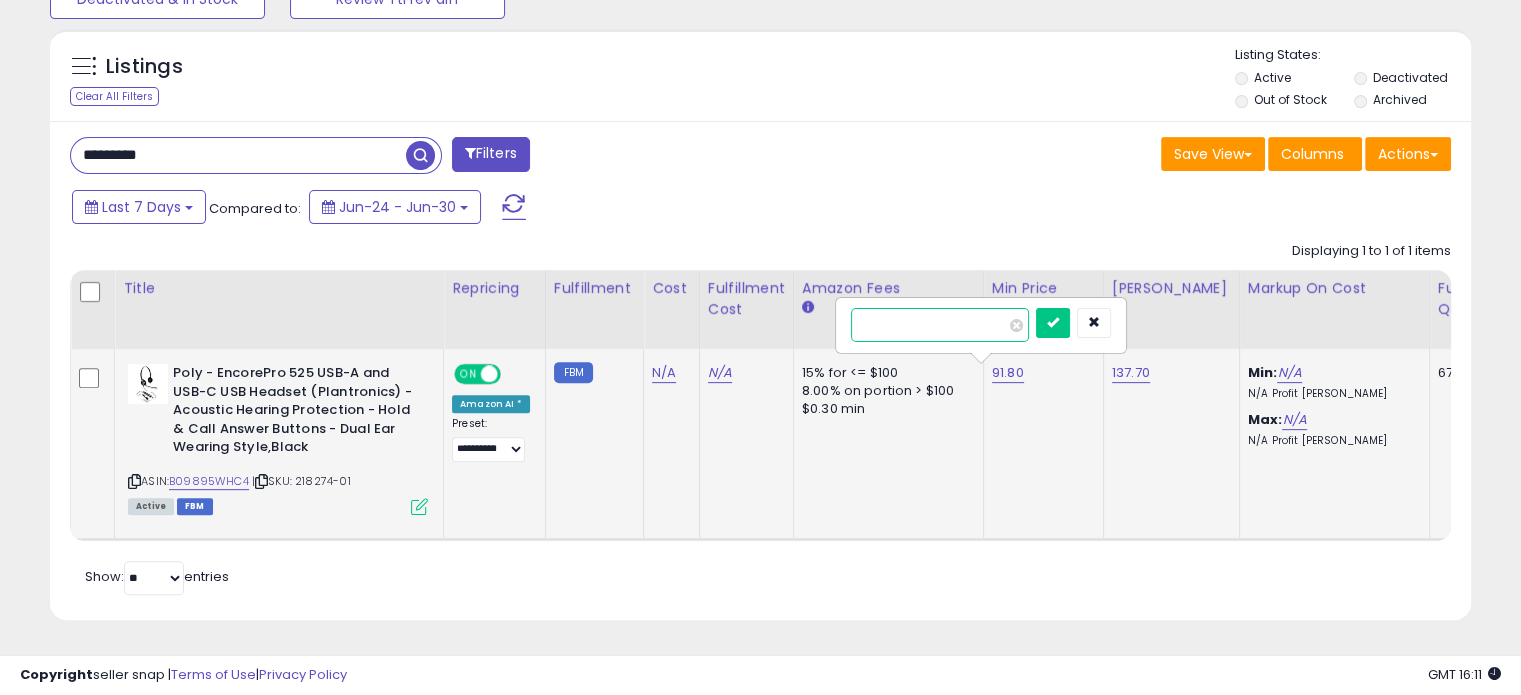 click on "*****" at bounding box center [940, 325] 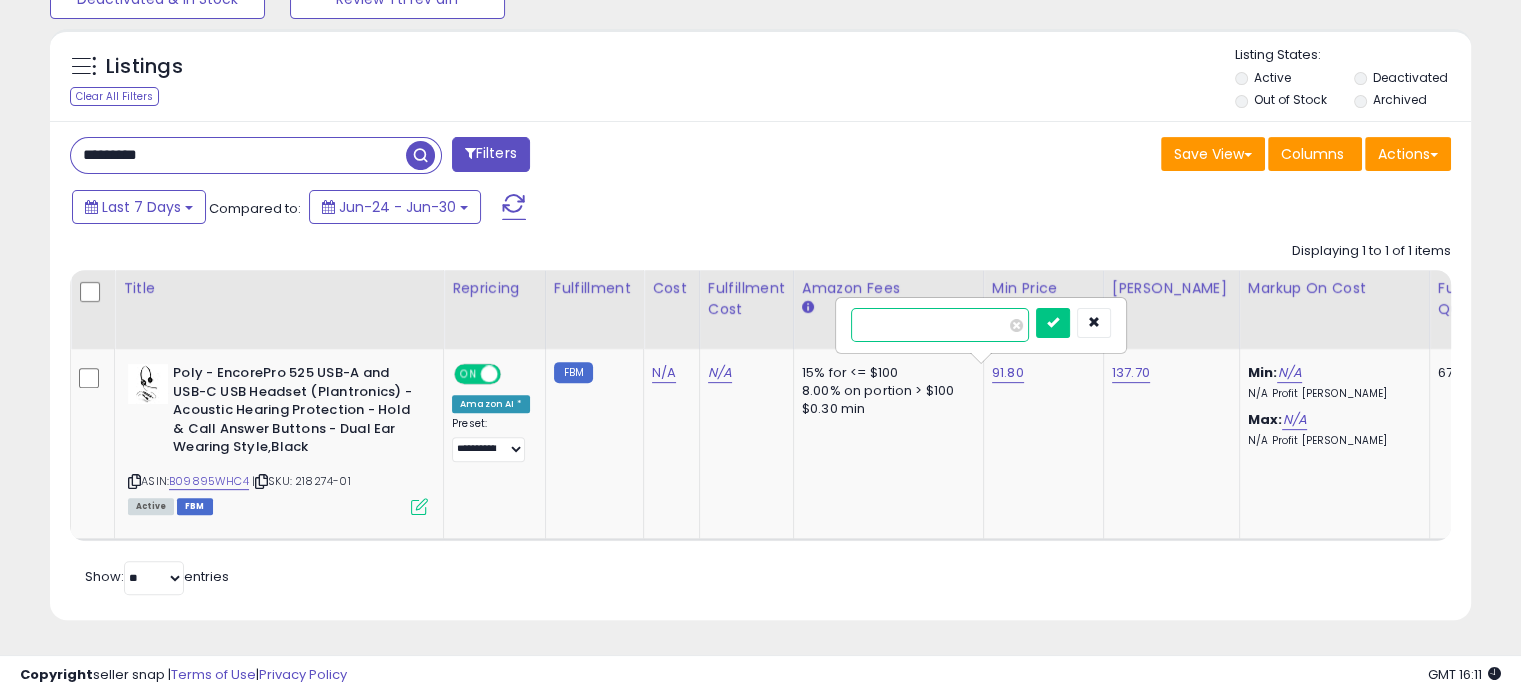drag, startPoint x: 904, startPoint y: 311, endPoint x: 823, endPoint y: 311, distance: 81 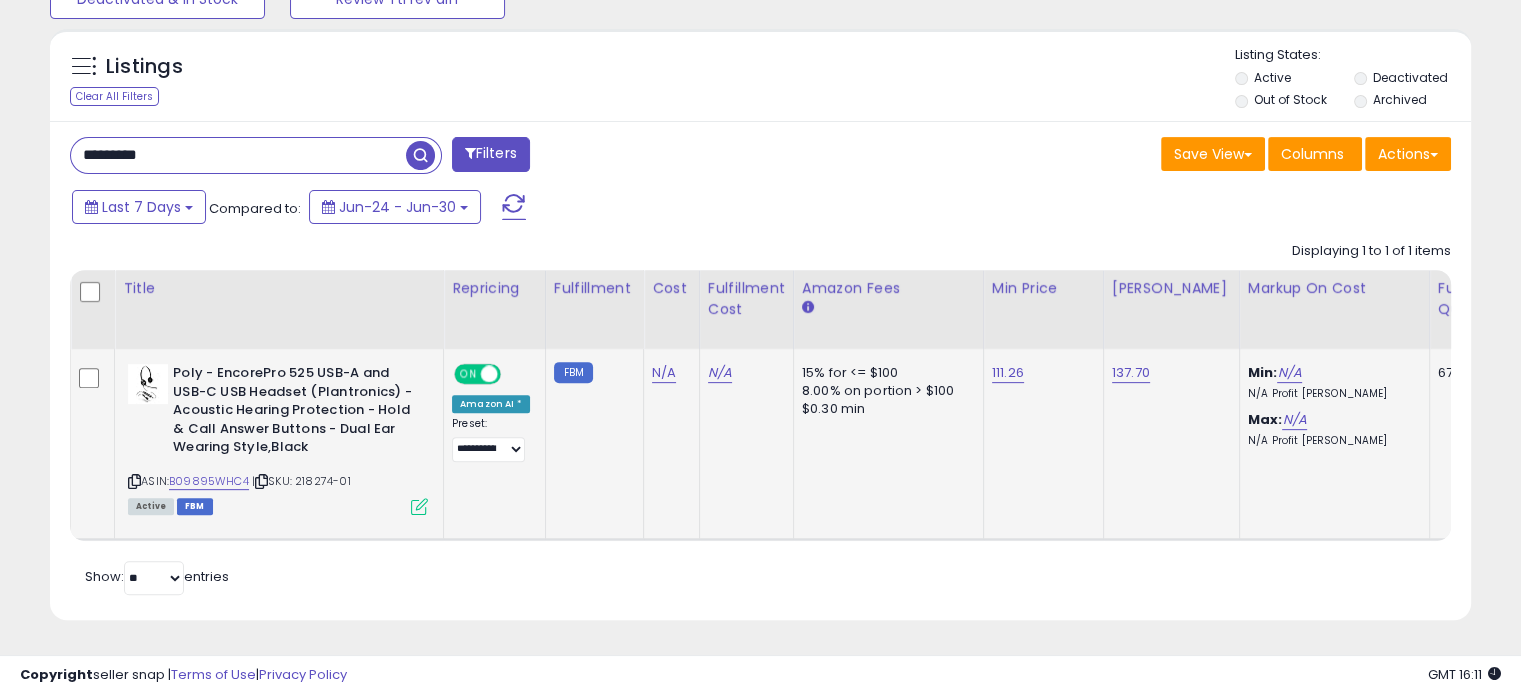 click on "137.70" 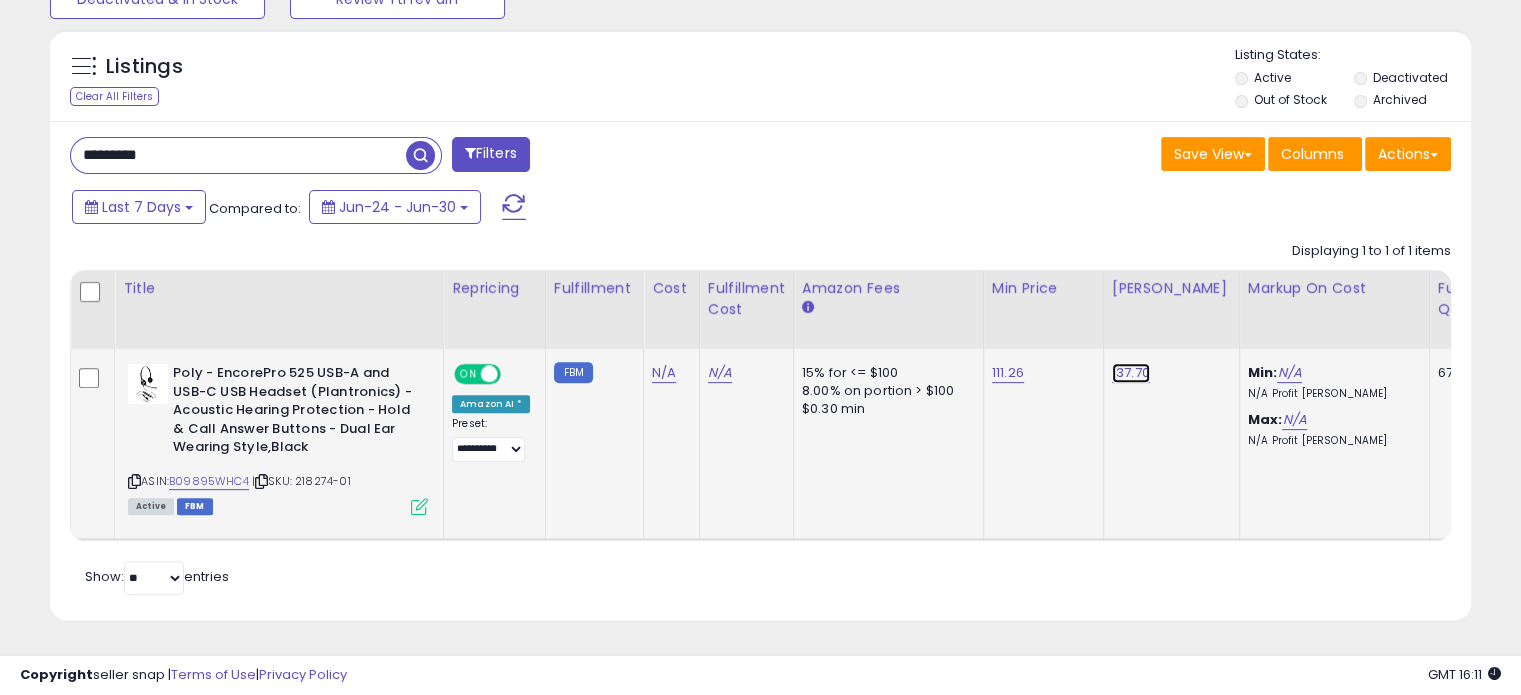 click on "137.70" at bounding box center (1131, 373) 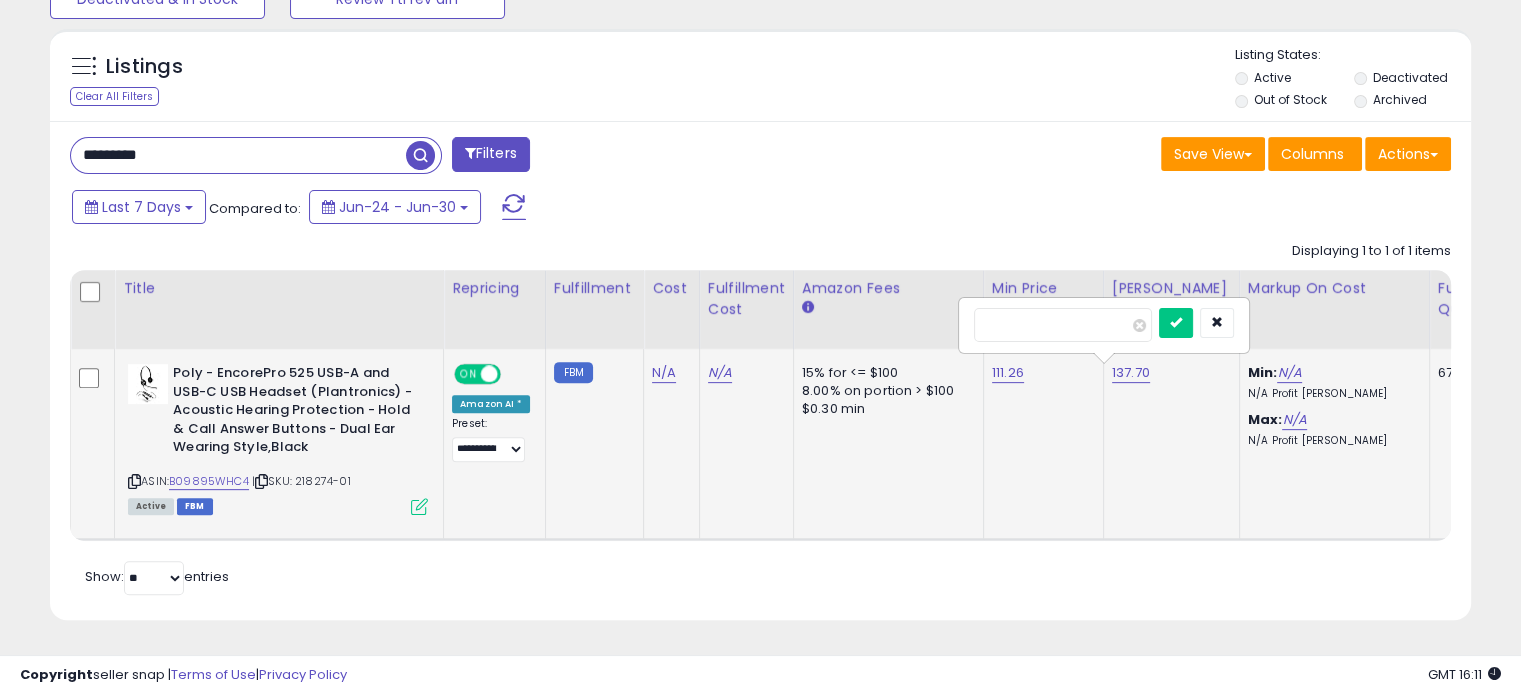 drag, startPoint x: 1065, startPoint y: 303, endPoint x: 963, endPoint y: 302, distance: 102.0049 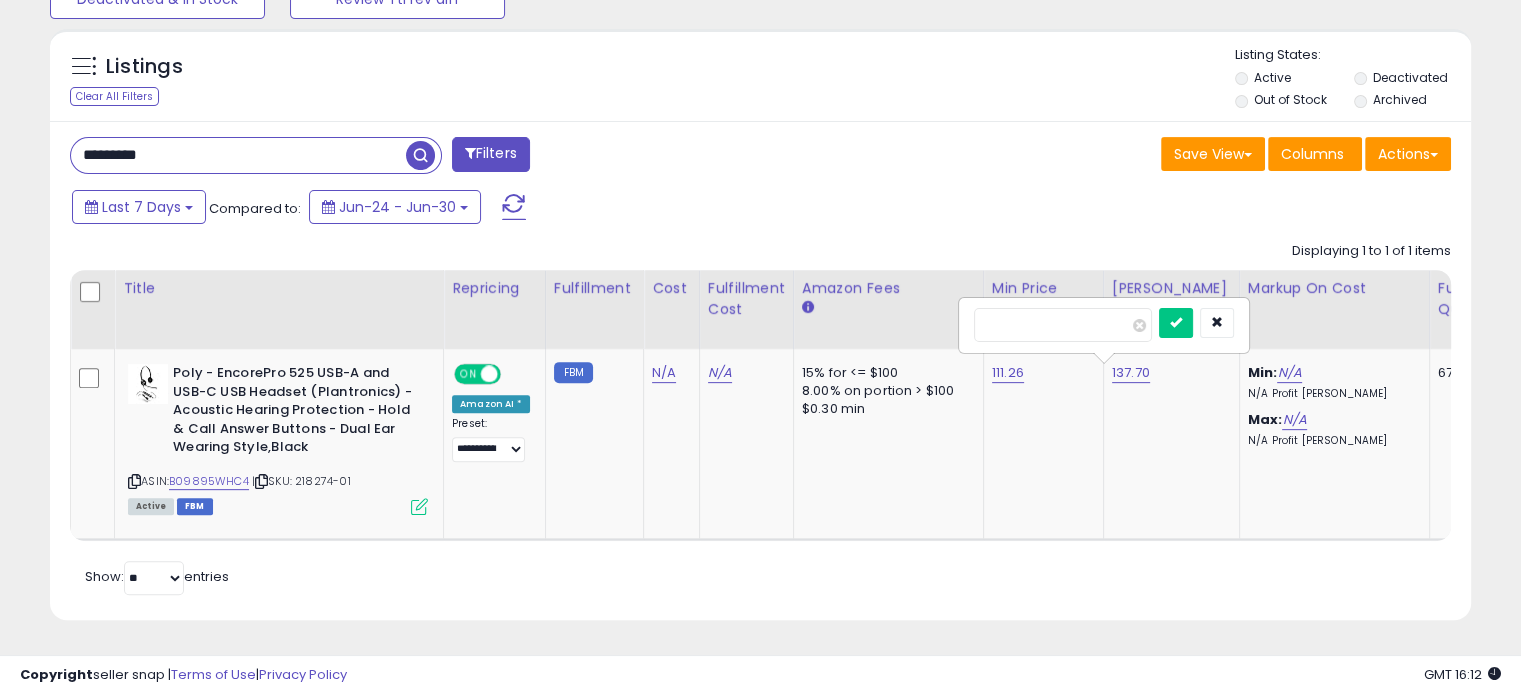 type on "******" 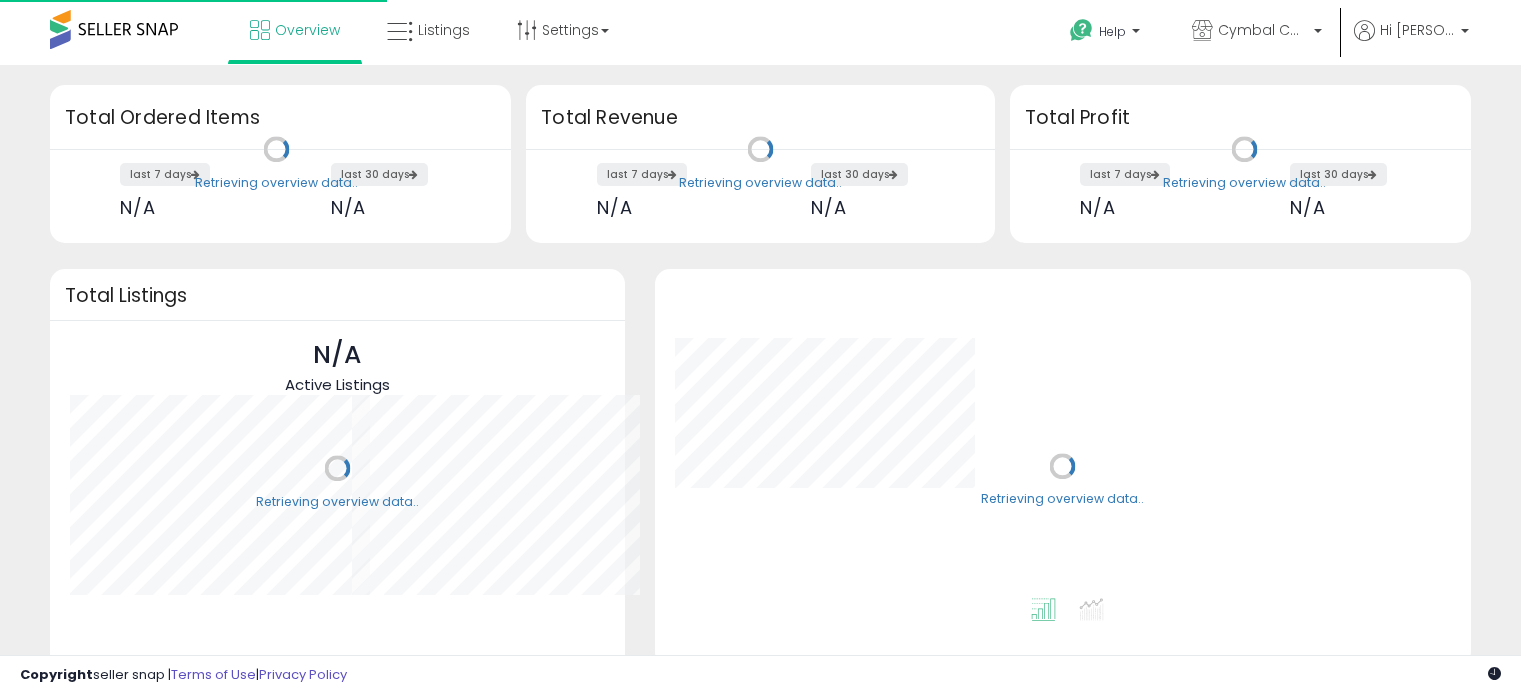 scroll, scrollTop: 0, scrollLeft: 0, axis: both 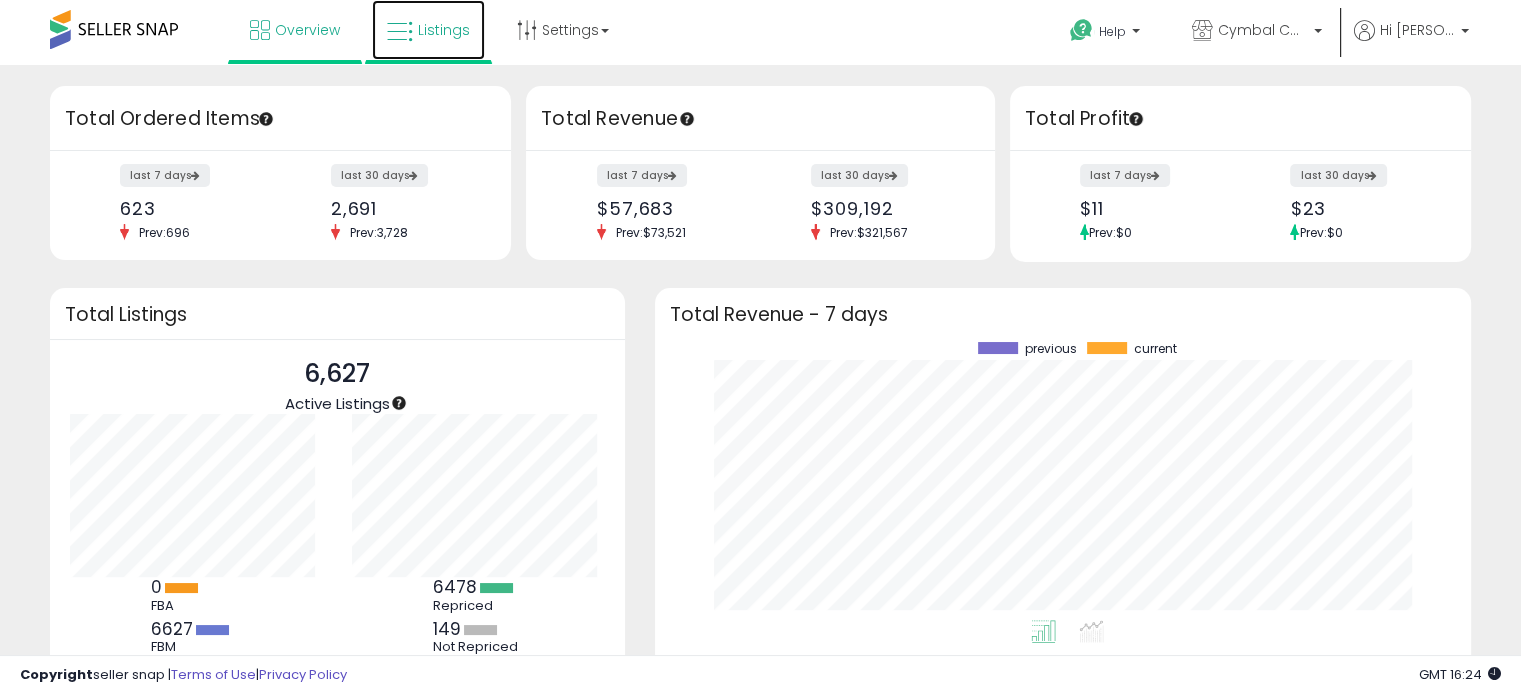 click on "Listings" at bounding box center (428, 30) 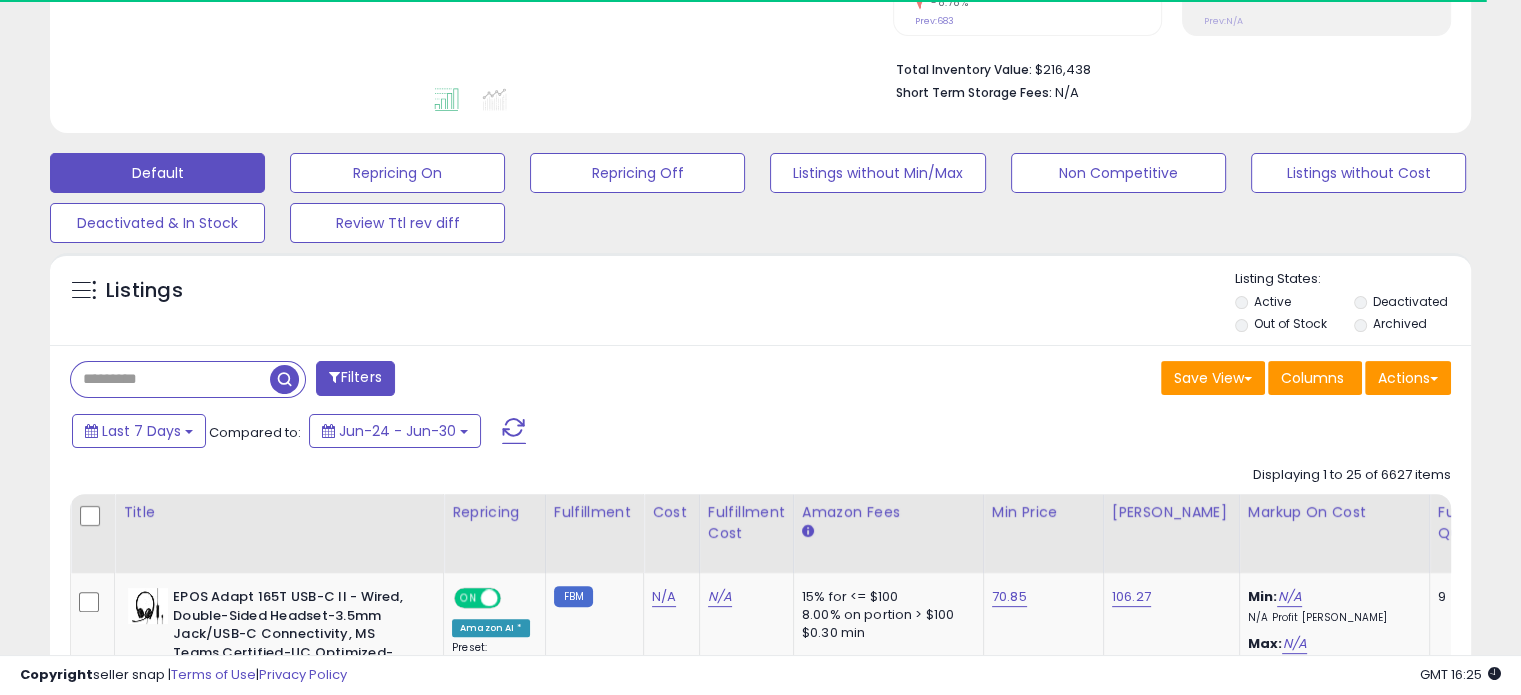 scroll, scrollTop: 600, scrollLeft: 0, axis: vertical 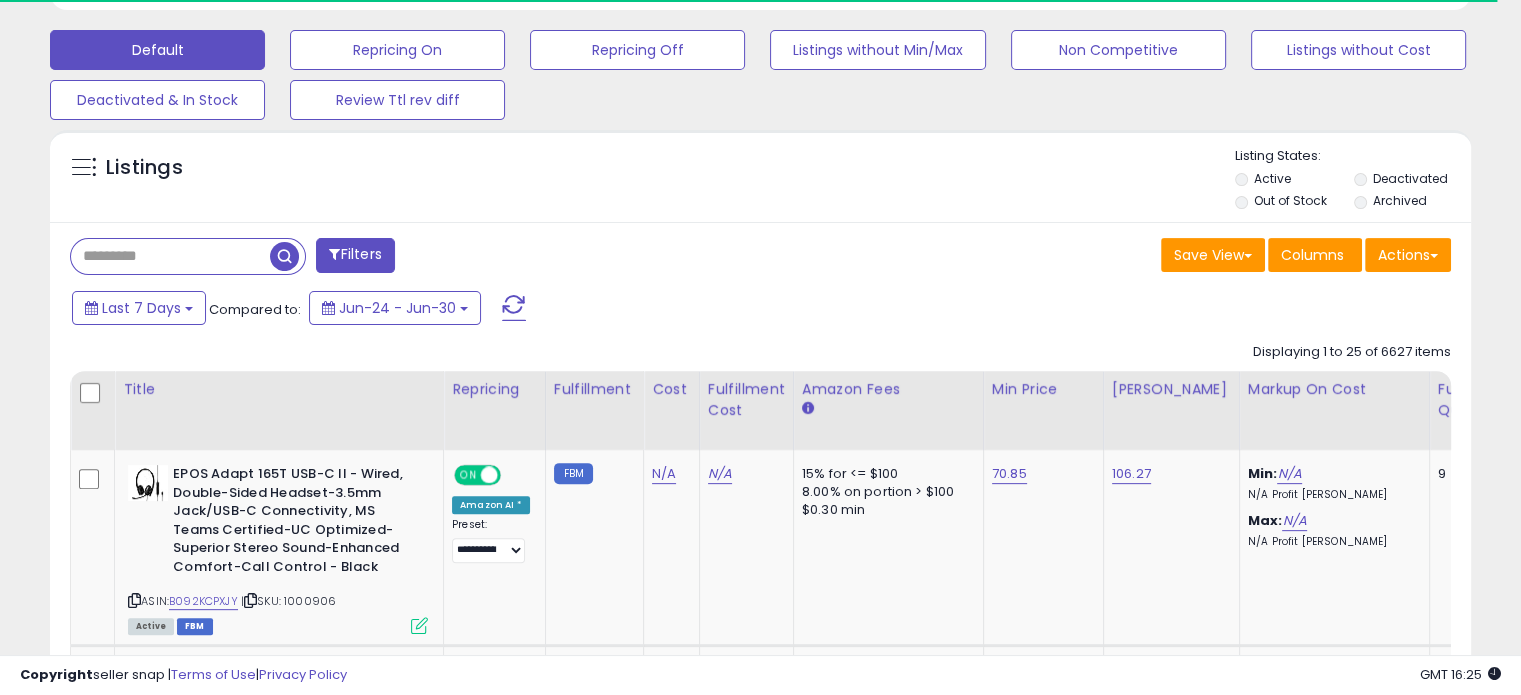 click at bounding box center (170, 256) 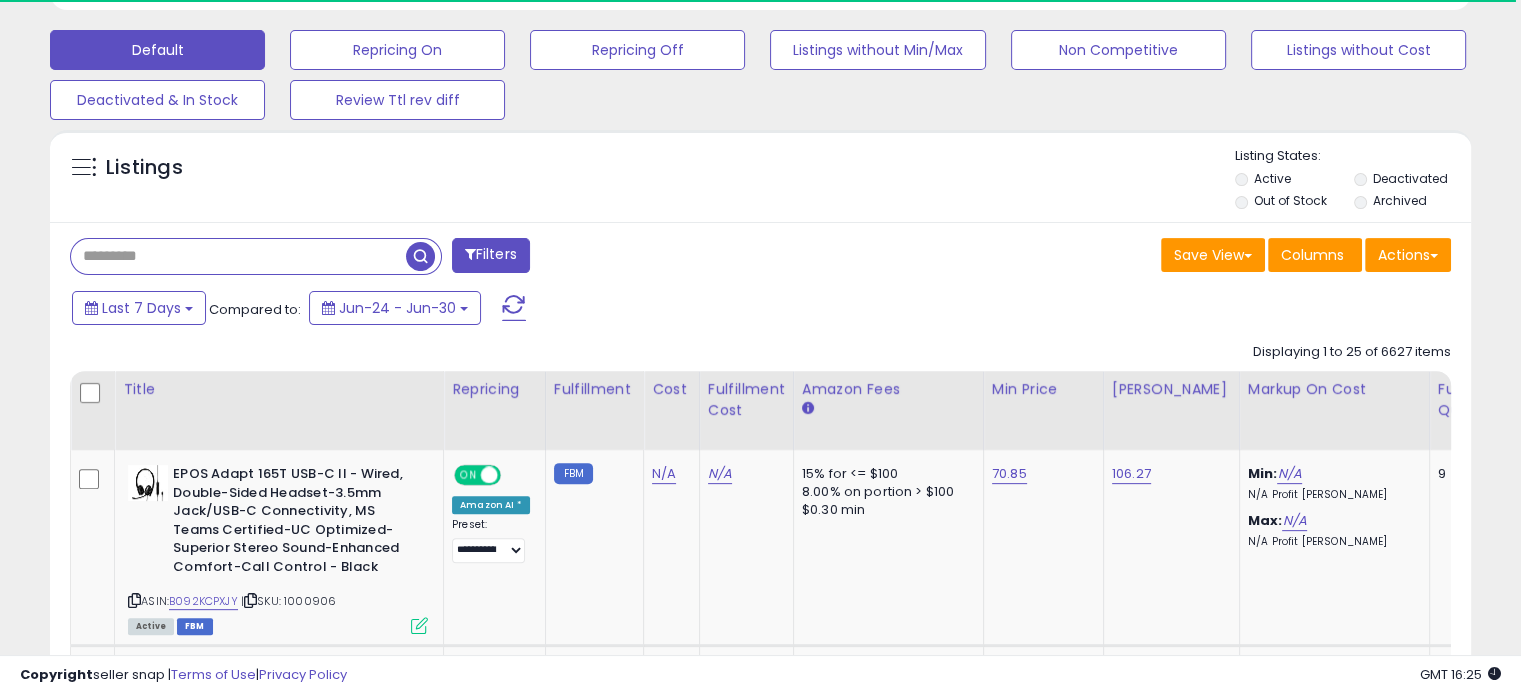 click at bounding box center (238, 256) 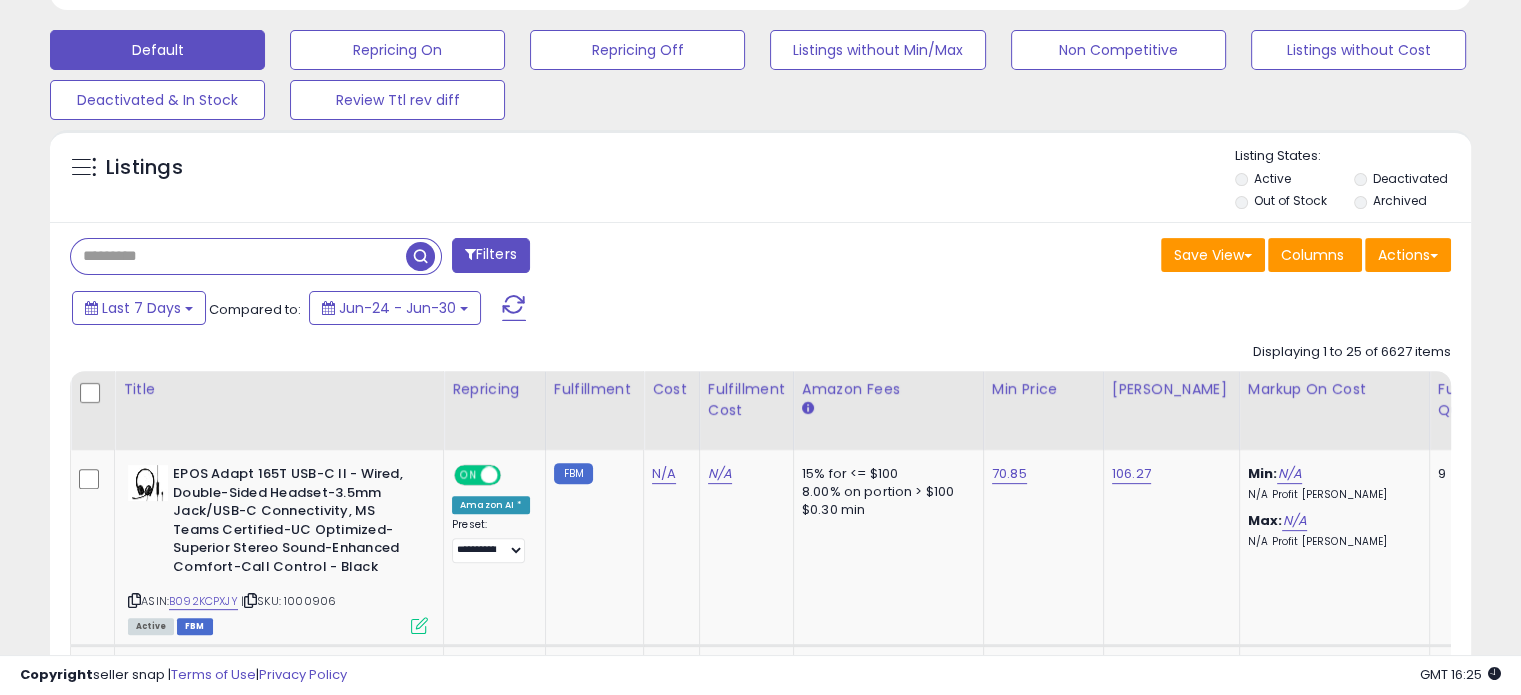 scroll, scrollTop: 999589, scrollLeft: 999176, axis: both 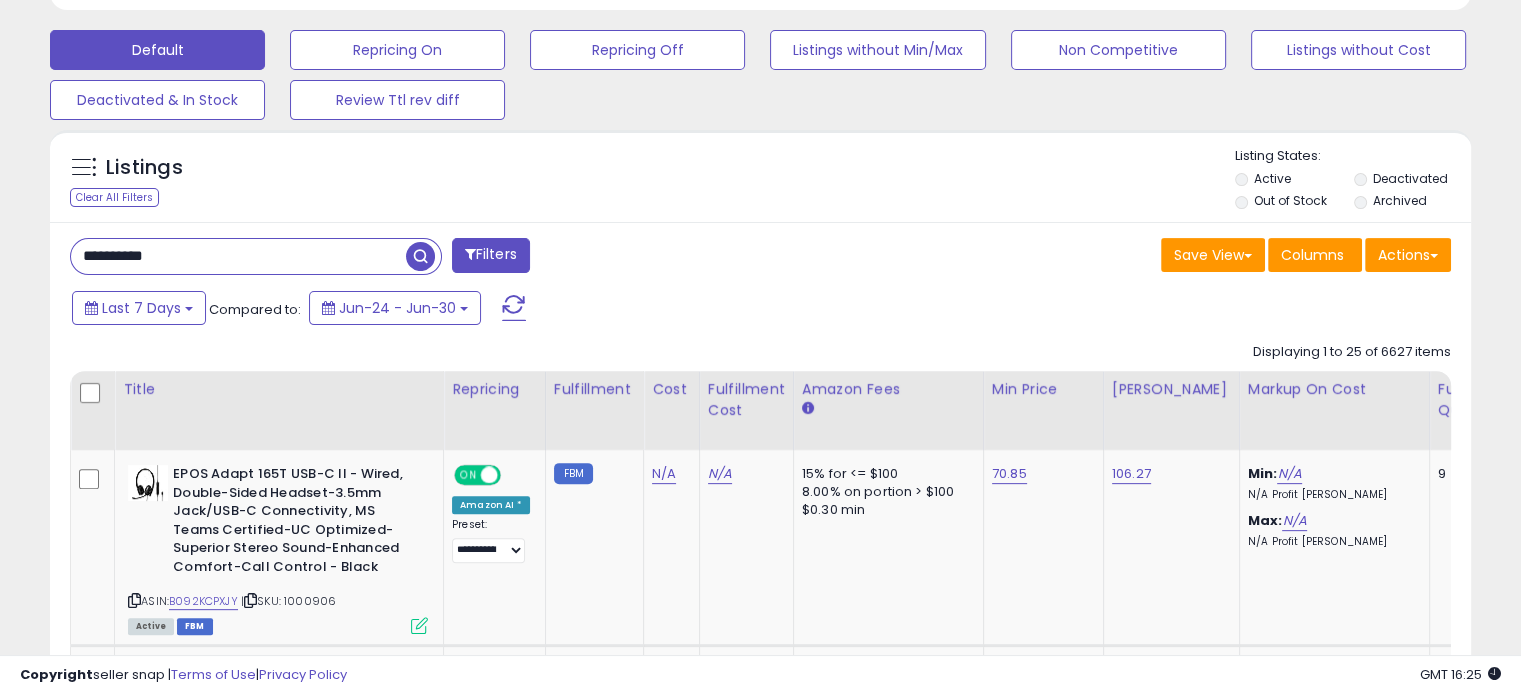 click at bounding box center [420, 256] 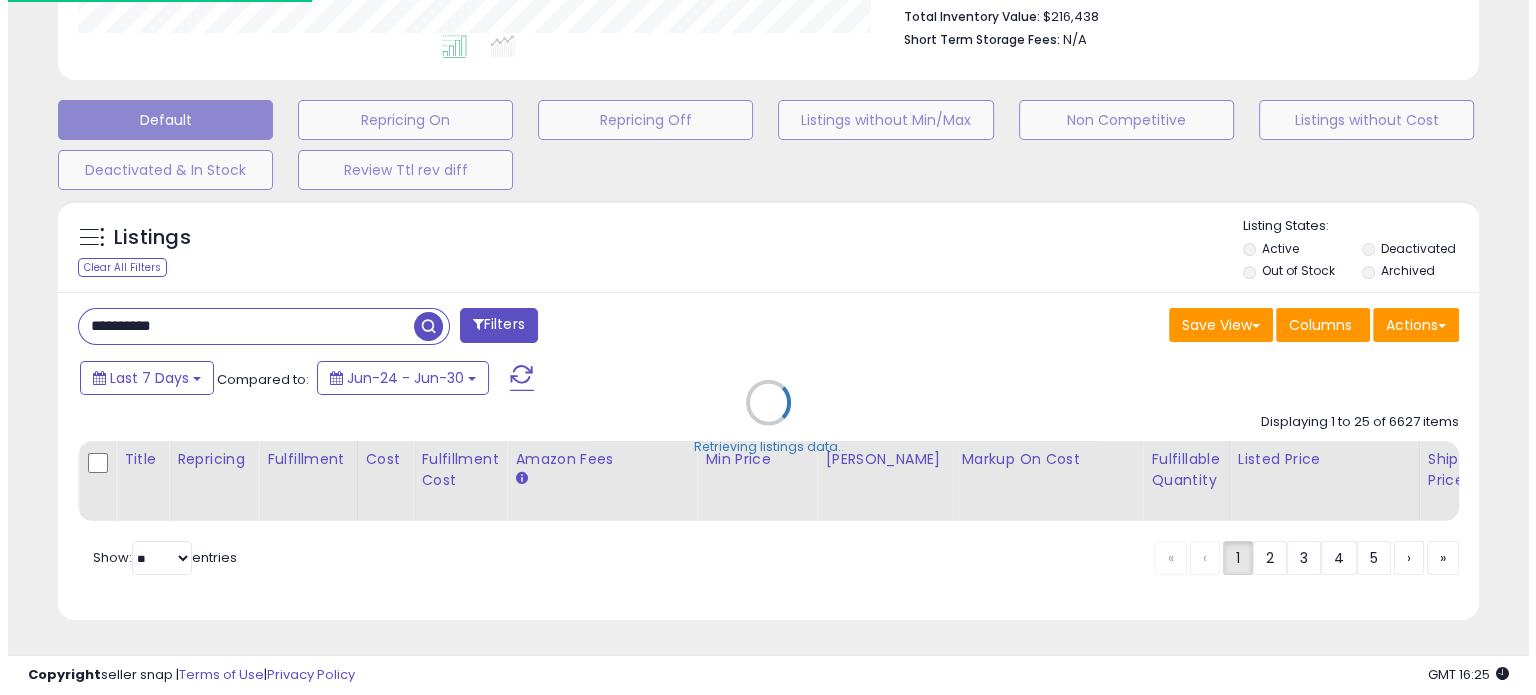 scroll, scrollTop: 544, scrollLeft: 0, axis: vertical 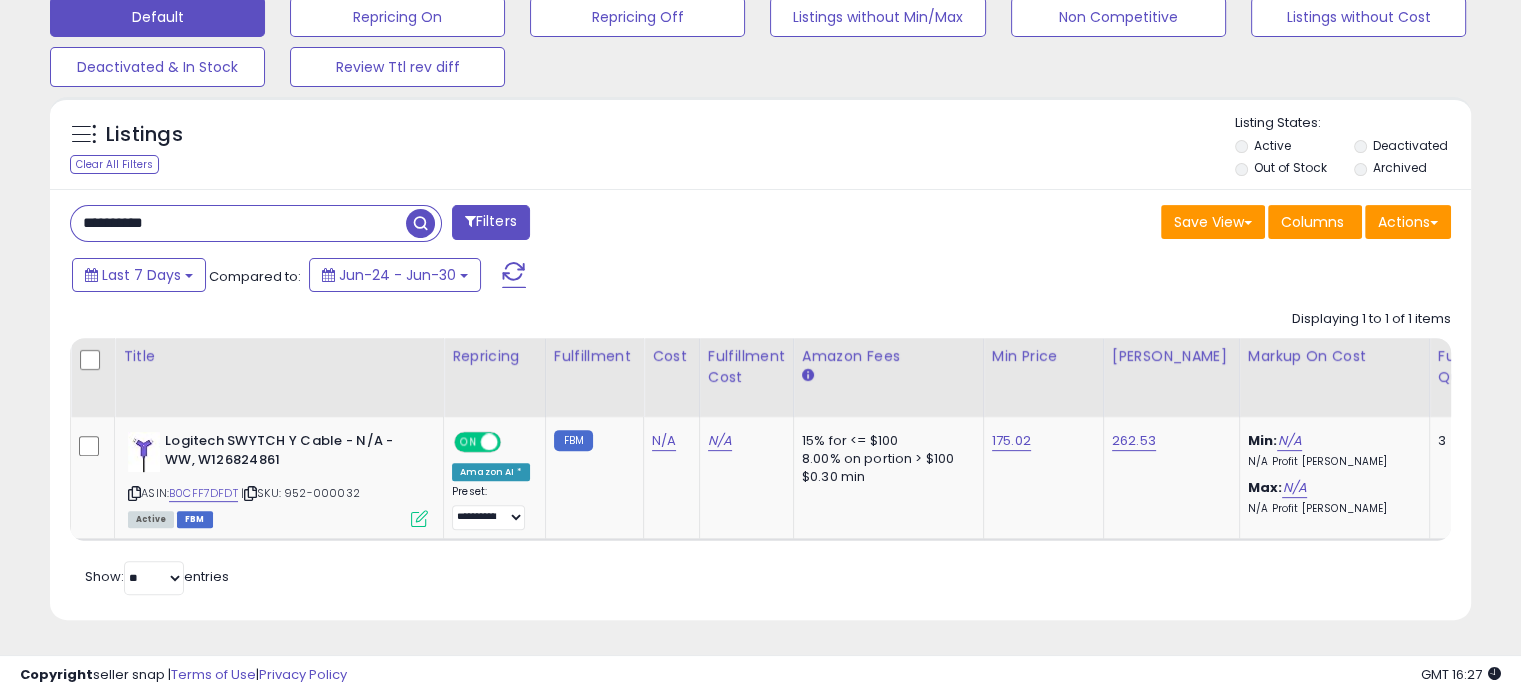 drag, startPoint x: 216, startPoint y: 211, endPoint x: 32, endPoint y: 209, distance: 184.01086 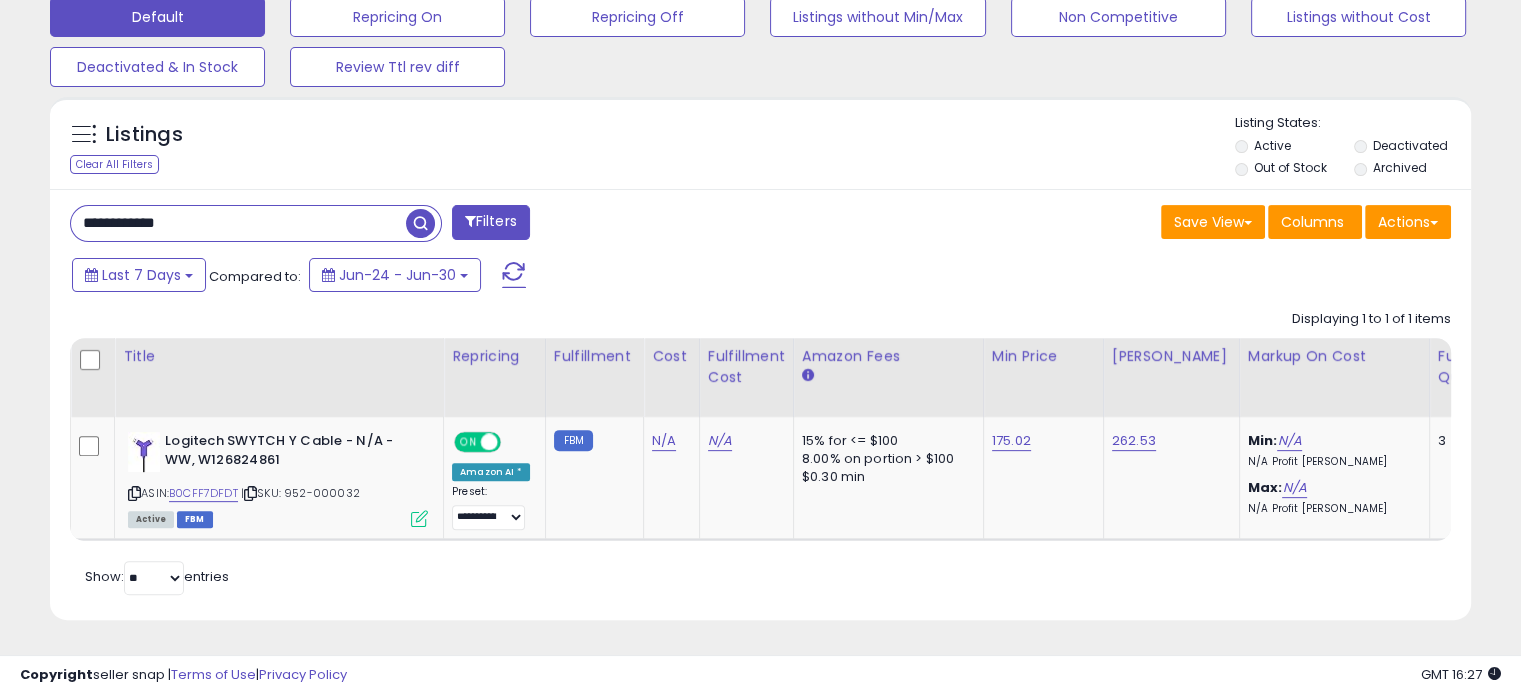 type on "**********" 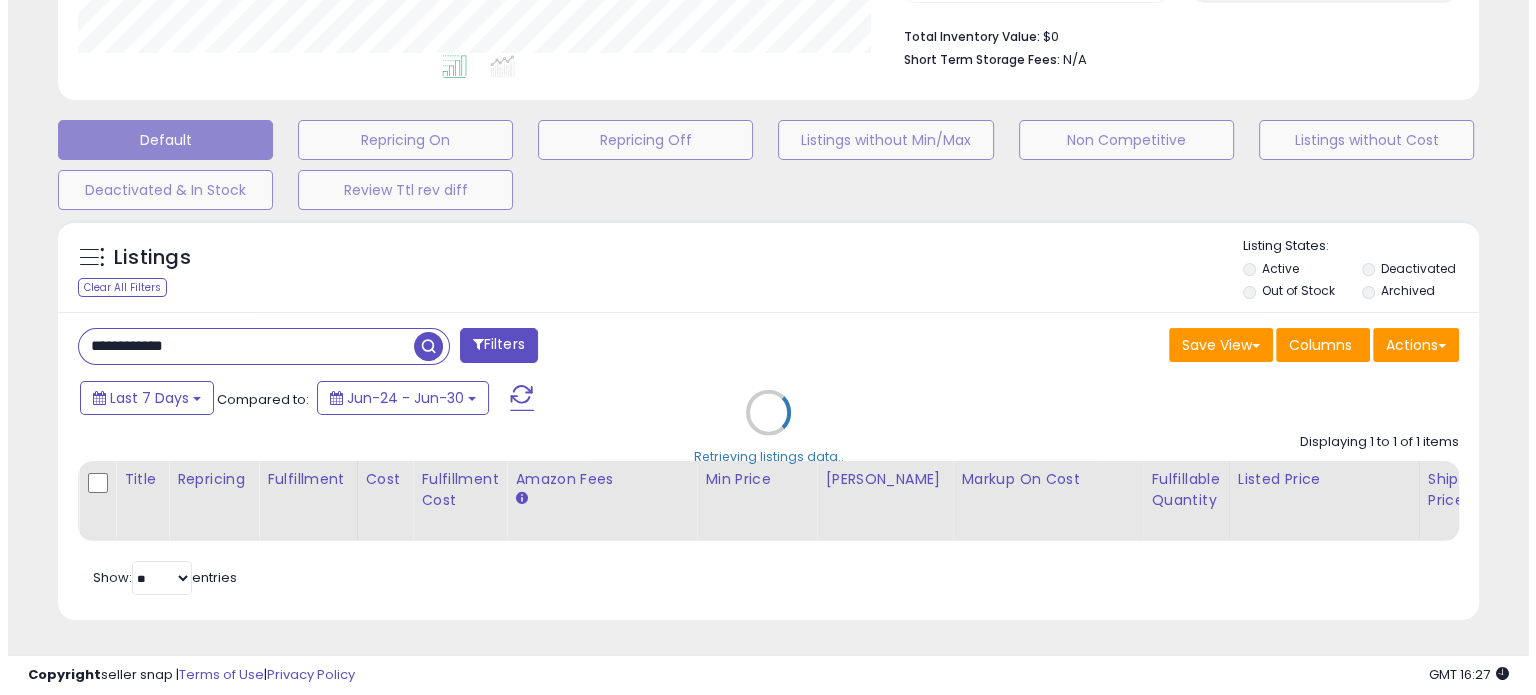 scroll, scrollTop: 524, scrollLeft: 0, axis: vertical 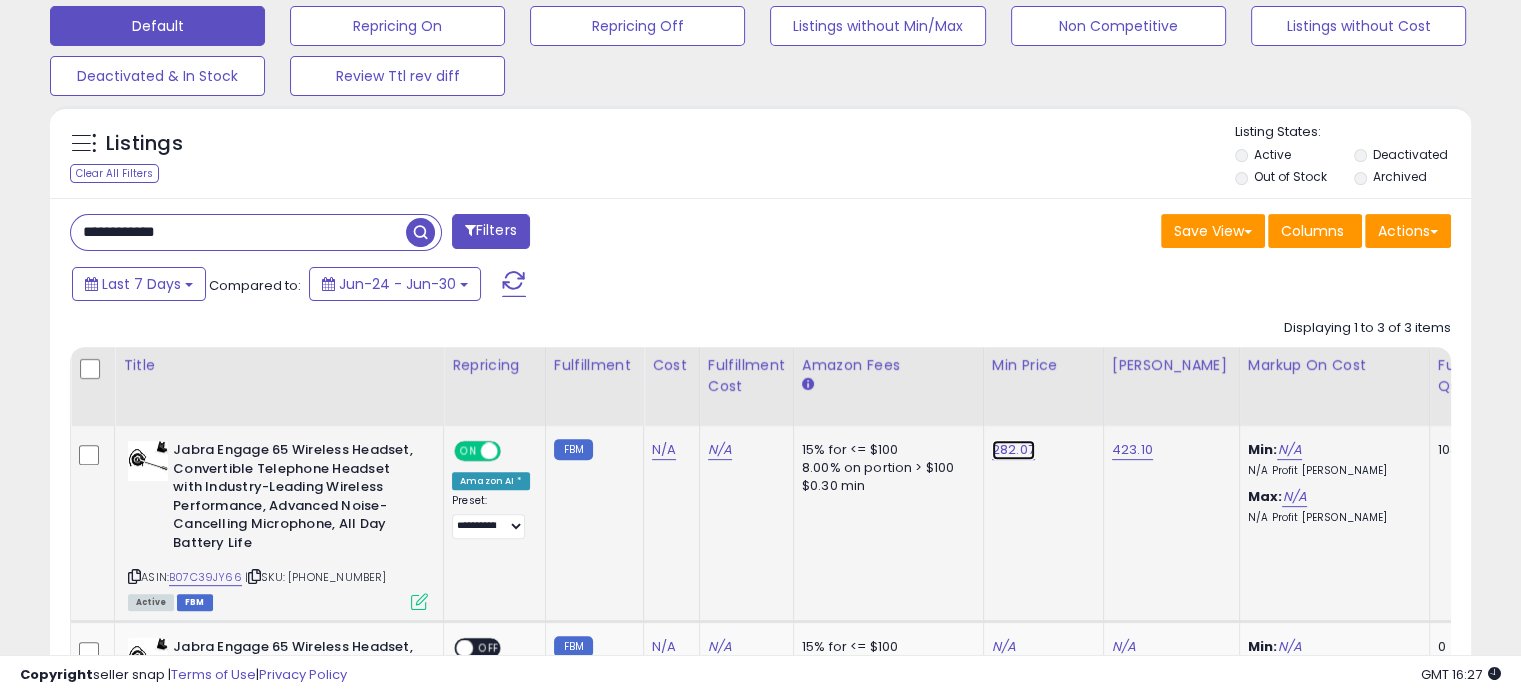 click on "282.07" at bounding box center [1013, 450] 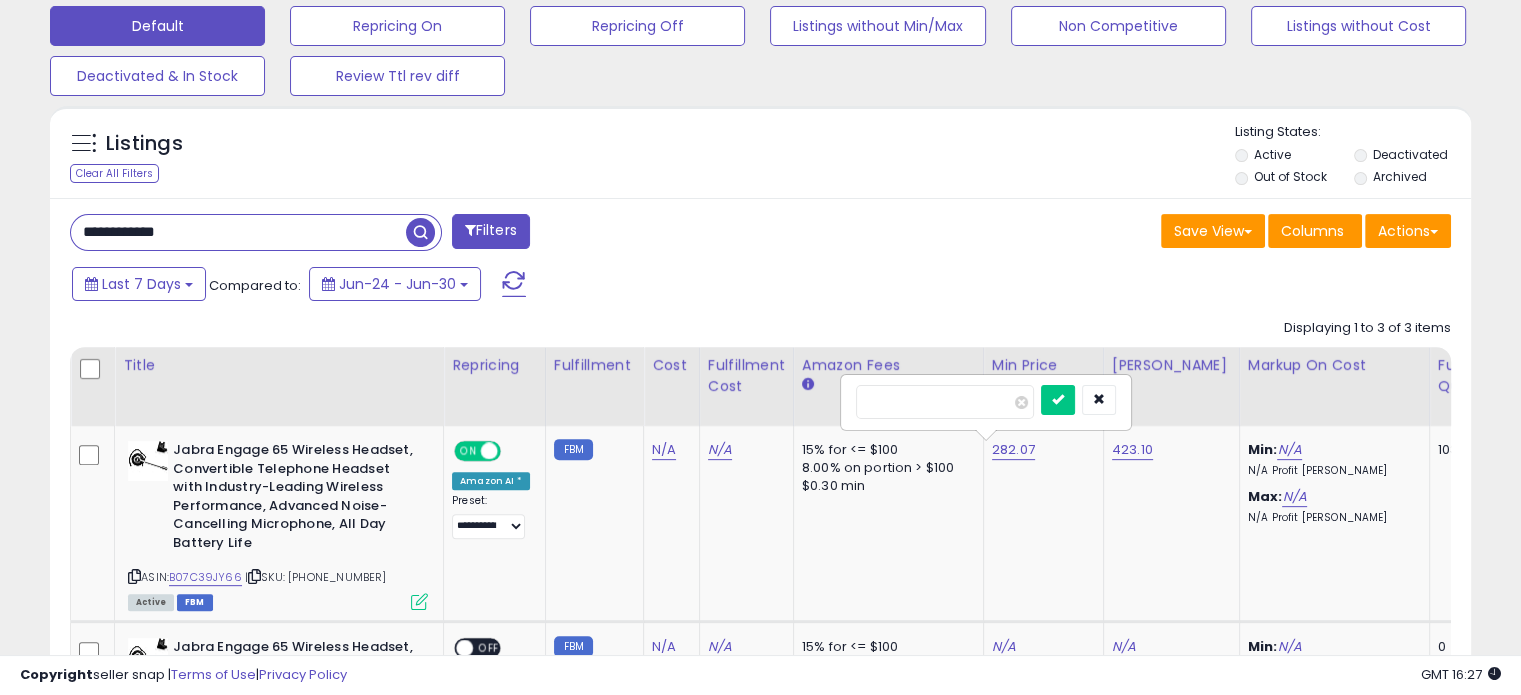 drag, startPoint x: 985, startPoint y: 403, endPoint x: 816, endPoint y: 403, distance: 169 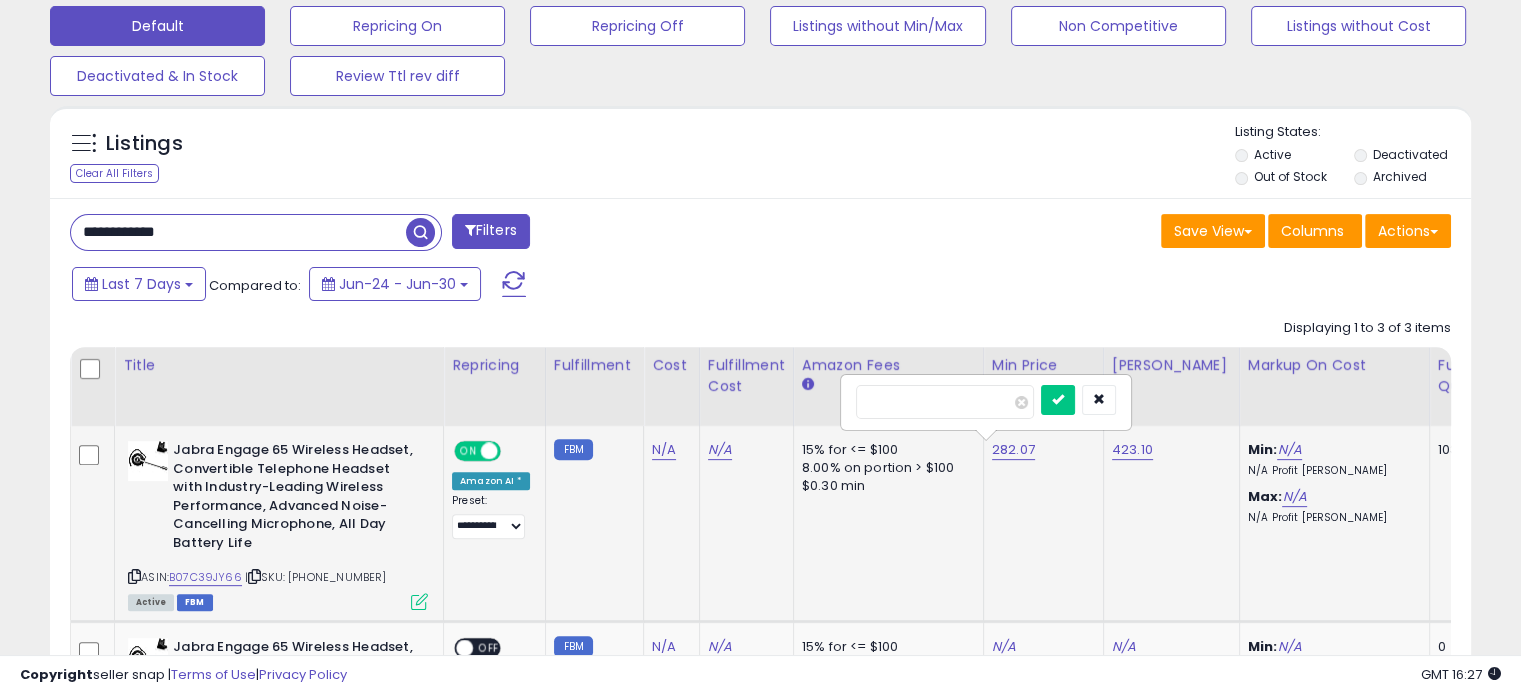 type on "*" 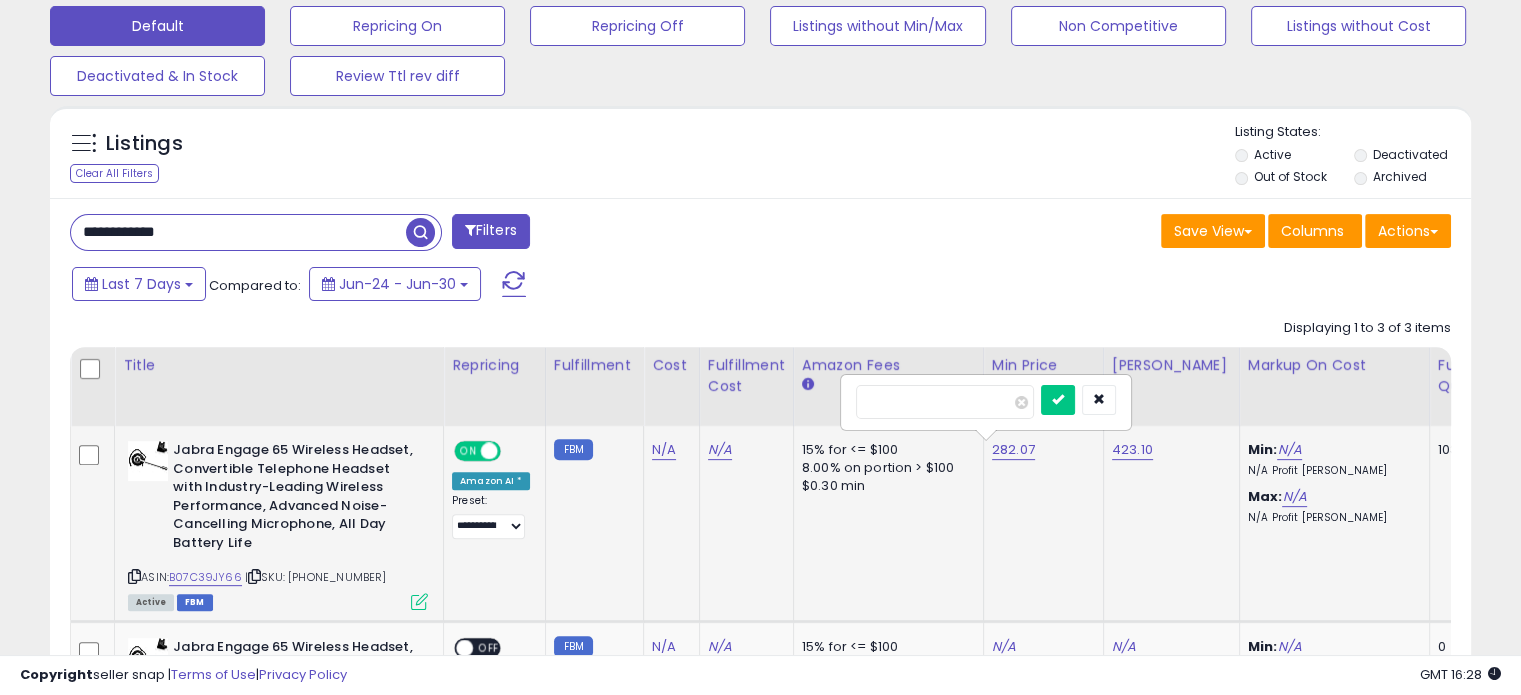 type on "******" 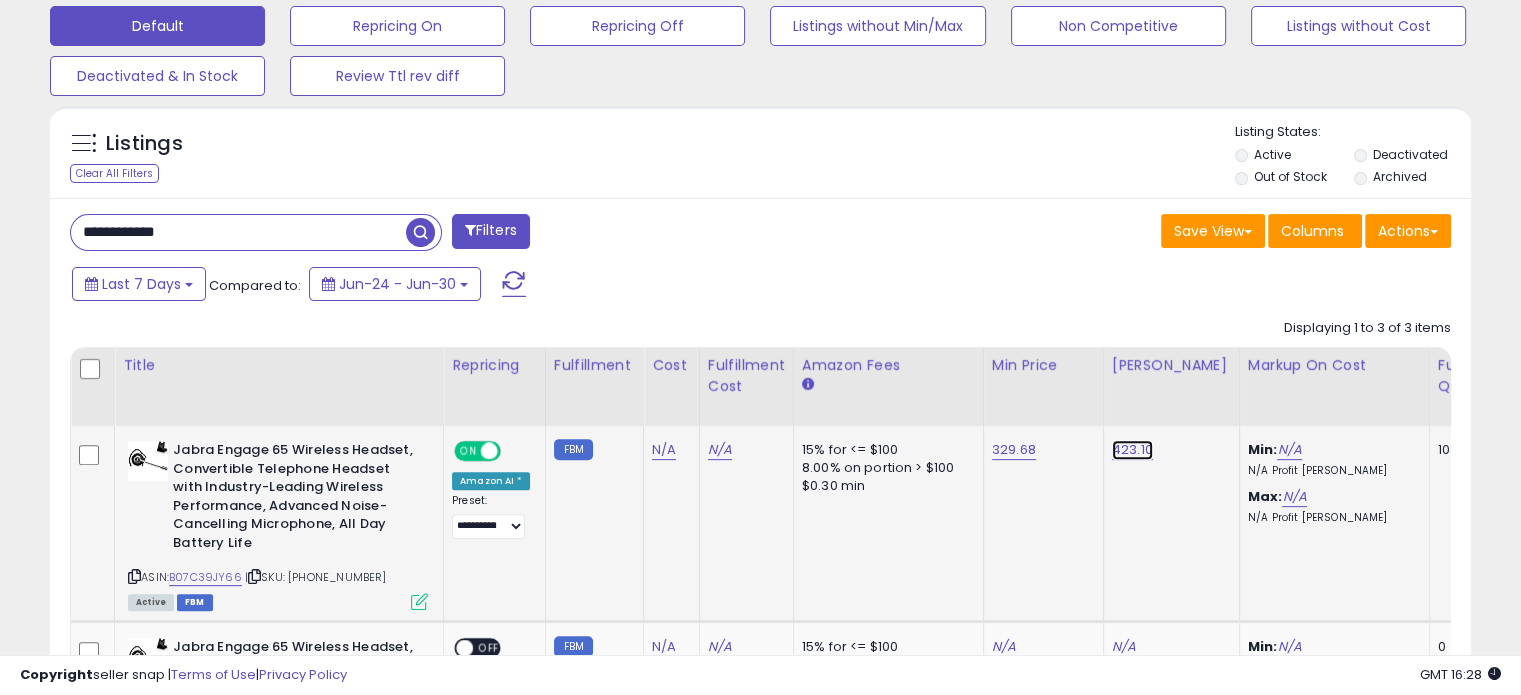 click on "423.10" at bounding box center [1132, 450] 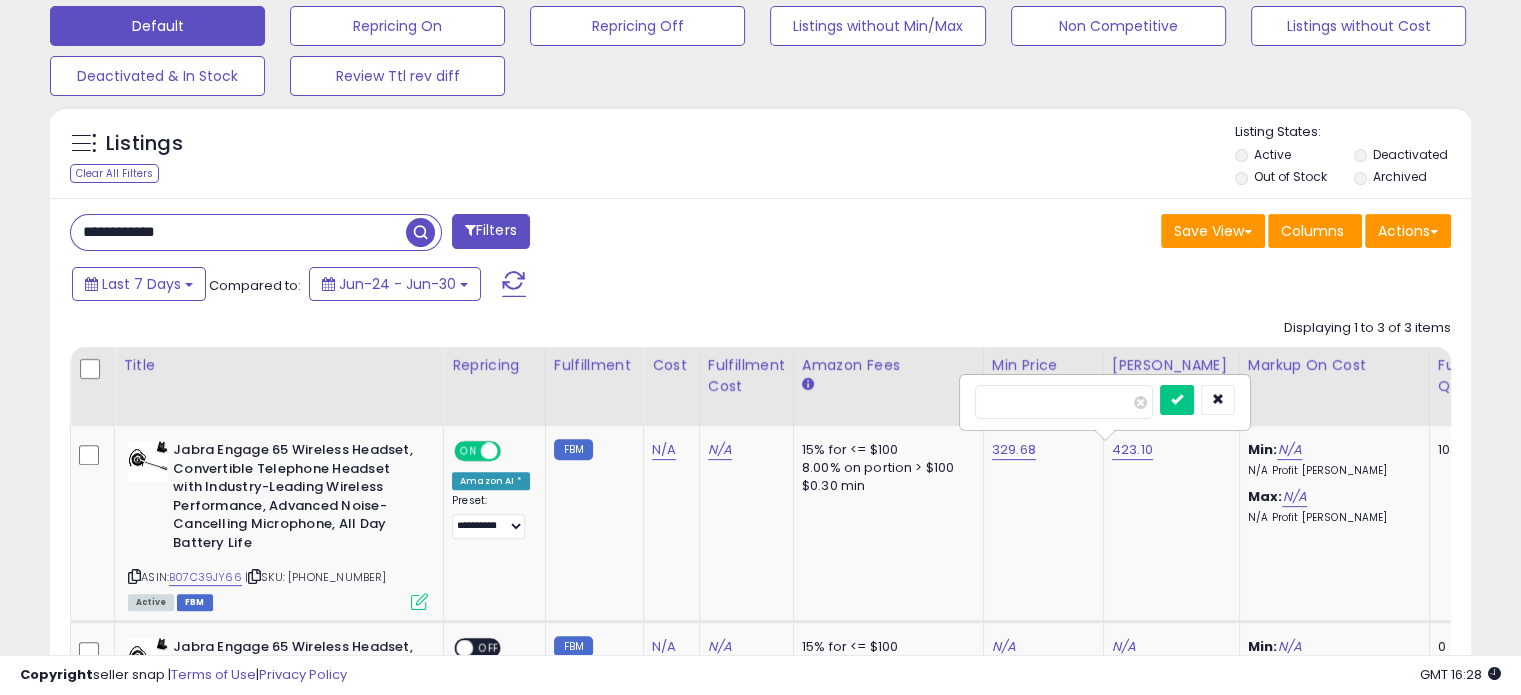 drag, startPoint x: 1092, startPoint y: 404, endPoint x: 930, endPoint y: 398, distance: 162.11107 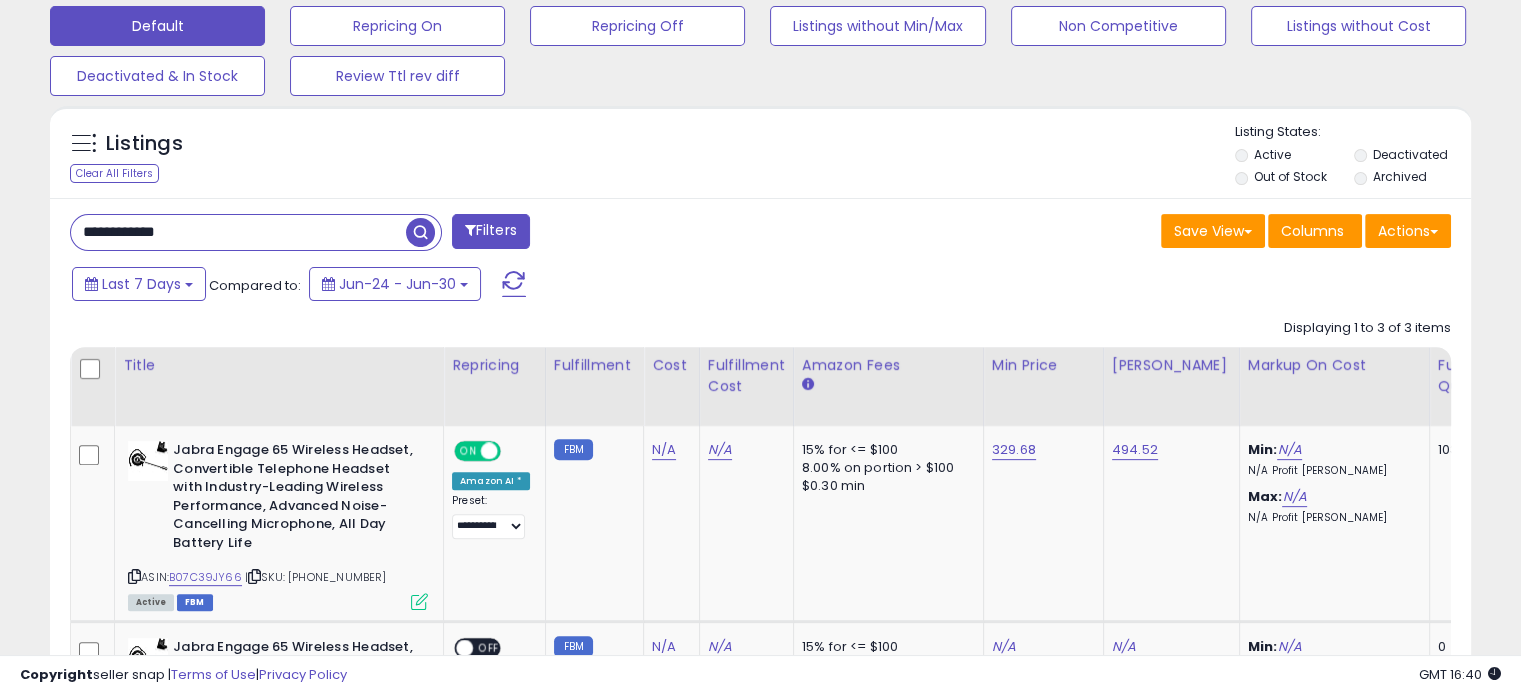 drag, startPoint x: 281, startPoint y: 219, endPoint x: 56, endPoint y: 217, distance: 225.0089 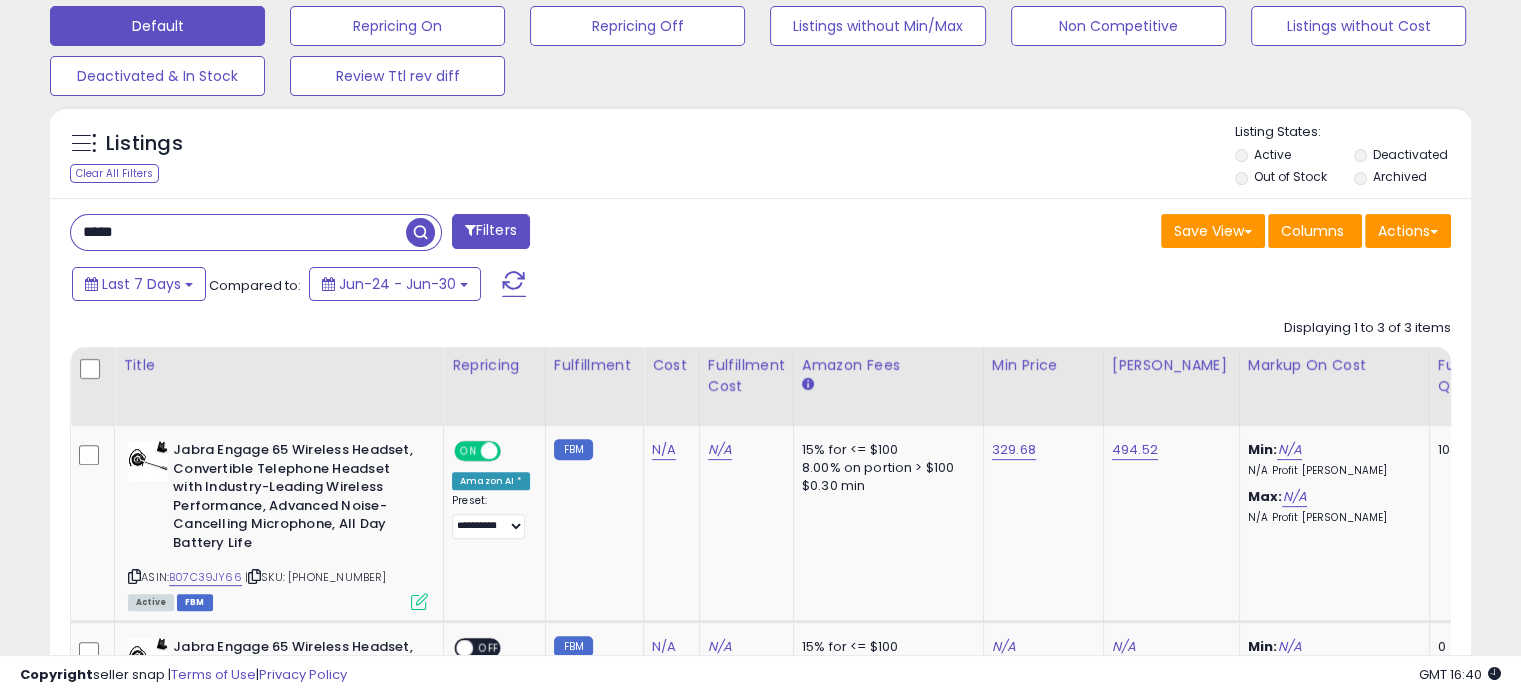 type on "*****" 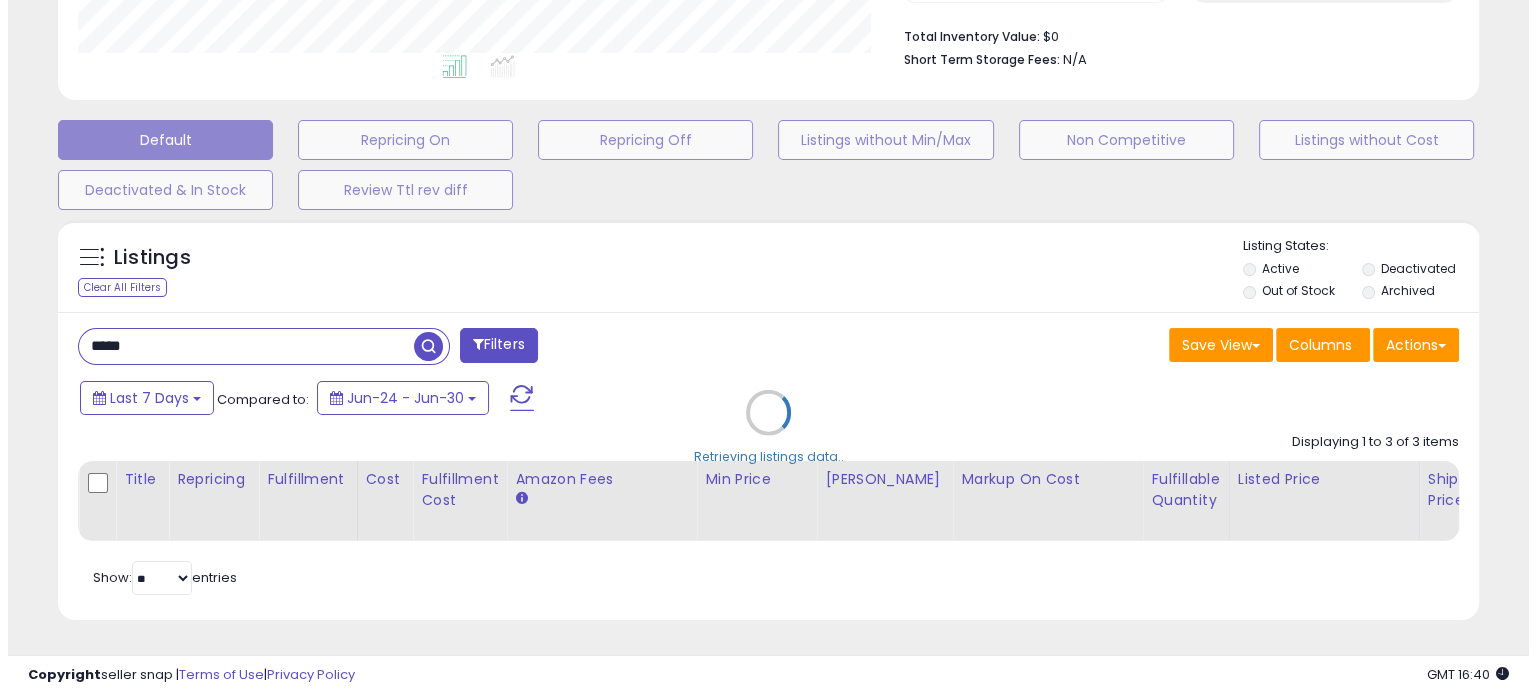 scroll, scrollTop: 524, scrollLeft: 0, axis: vertical 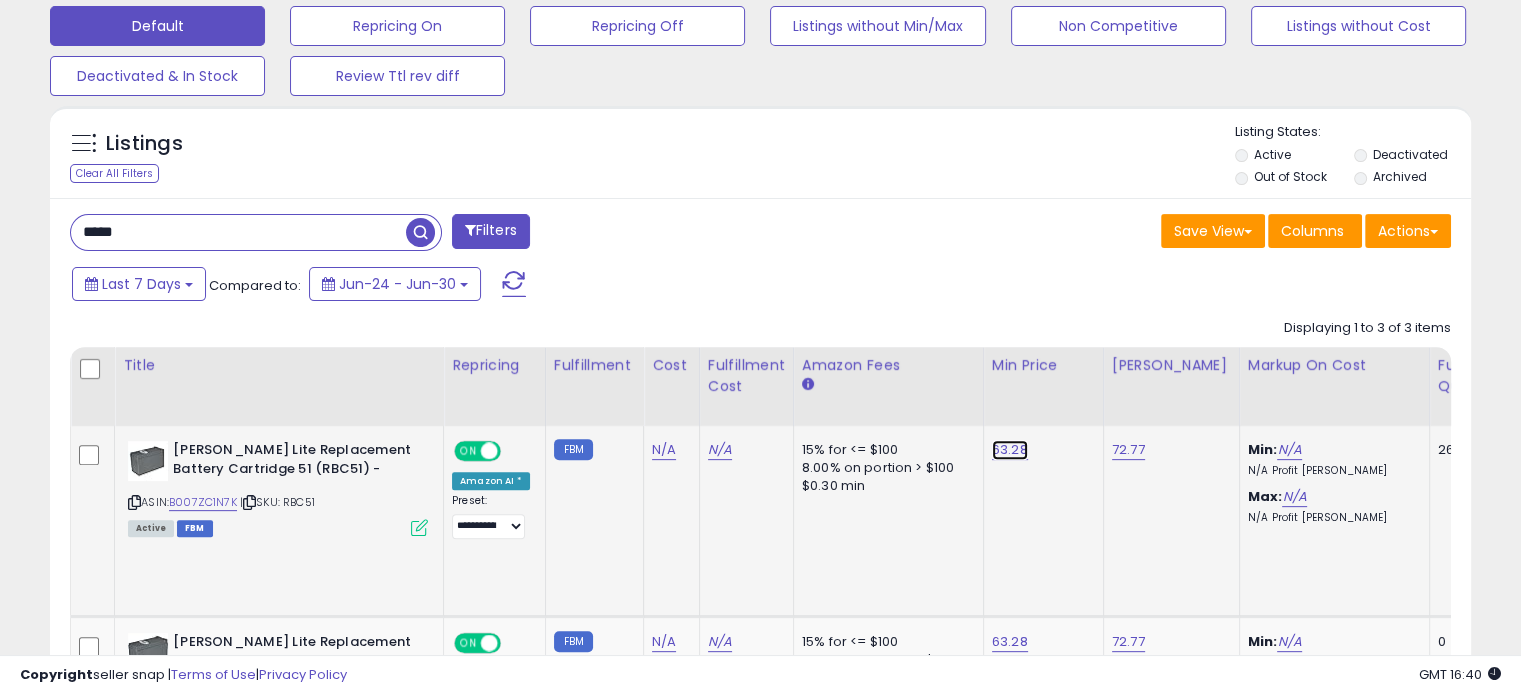 click on "63.28" at bounding box center (1010, 450) 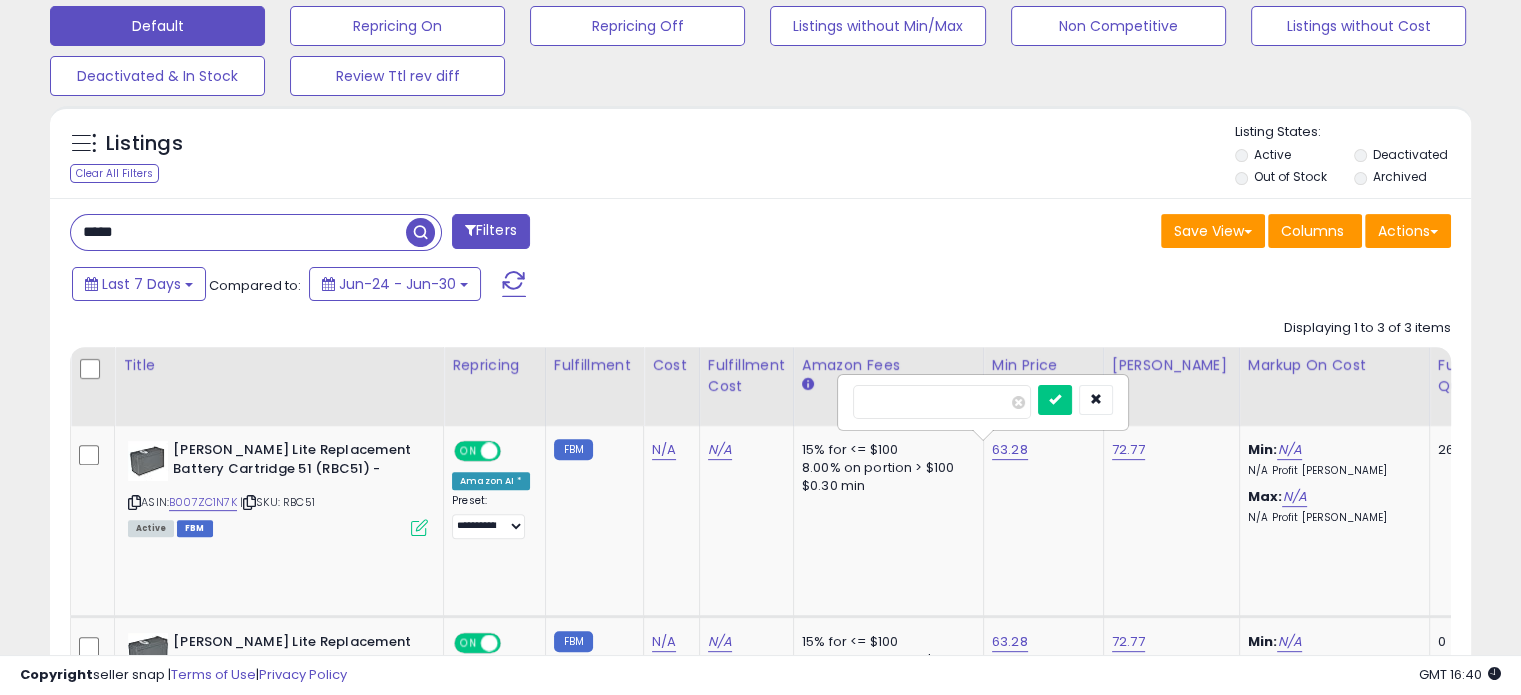 drag, startPoint x: 920, startPoint y: 409, endPoint x: 806, endPoint y: 405, distance: 114.07015 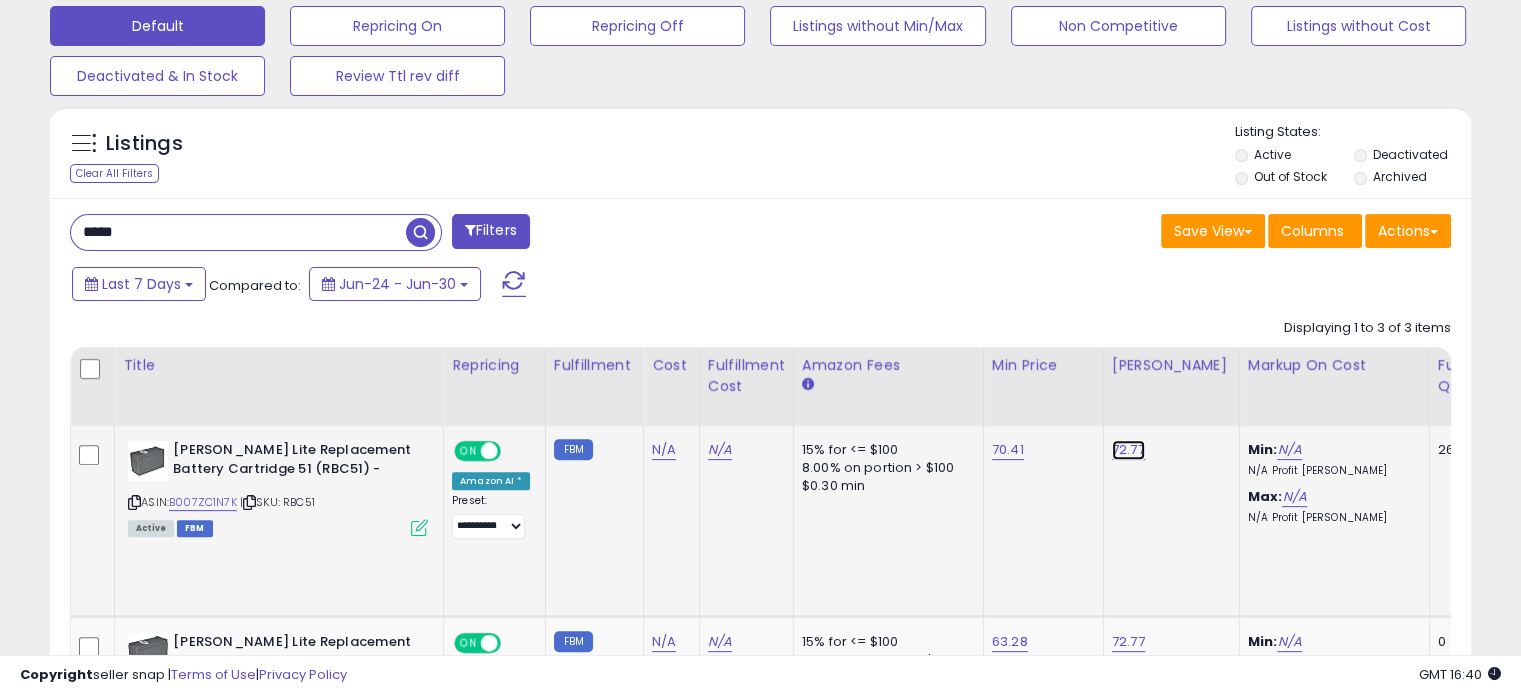 click on "72.77" at bounding box center [1128, 450] 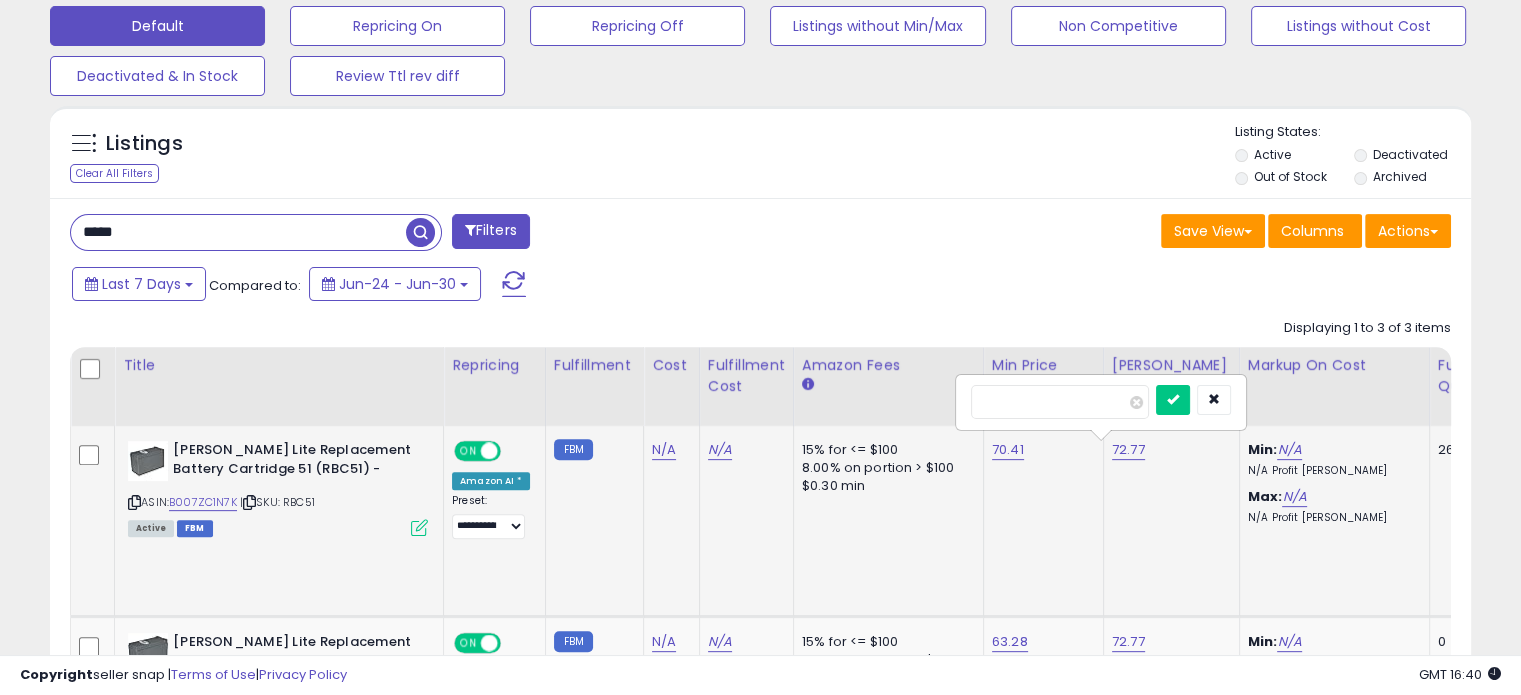 drag, startPoint x: 1096, startPoint y: 411, endPoint x: 983, endPoint y: 411, distance: 113 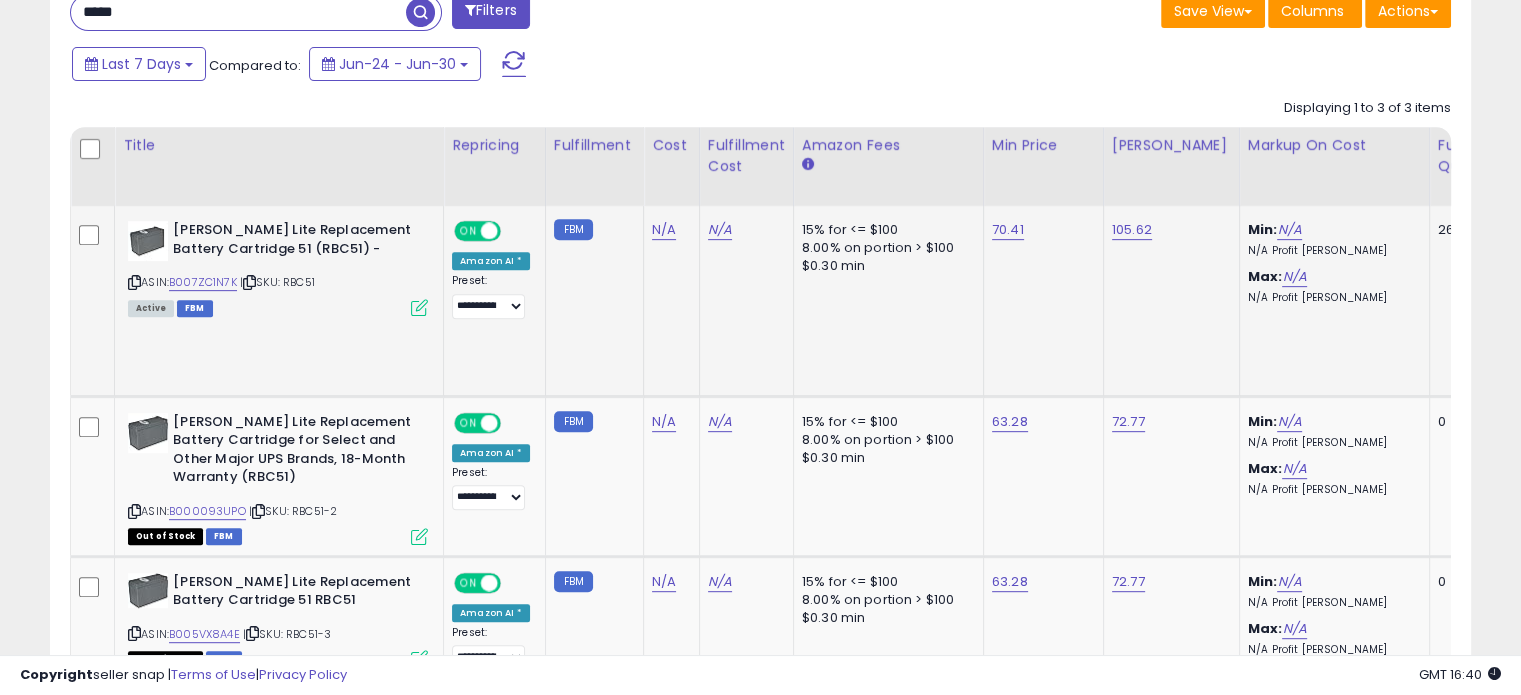 scroll, scrollTop: 924, scrollLeft: 0, axis: vertical 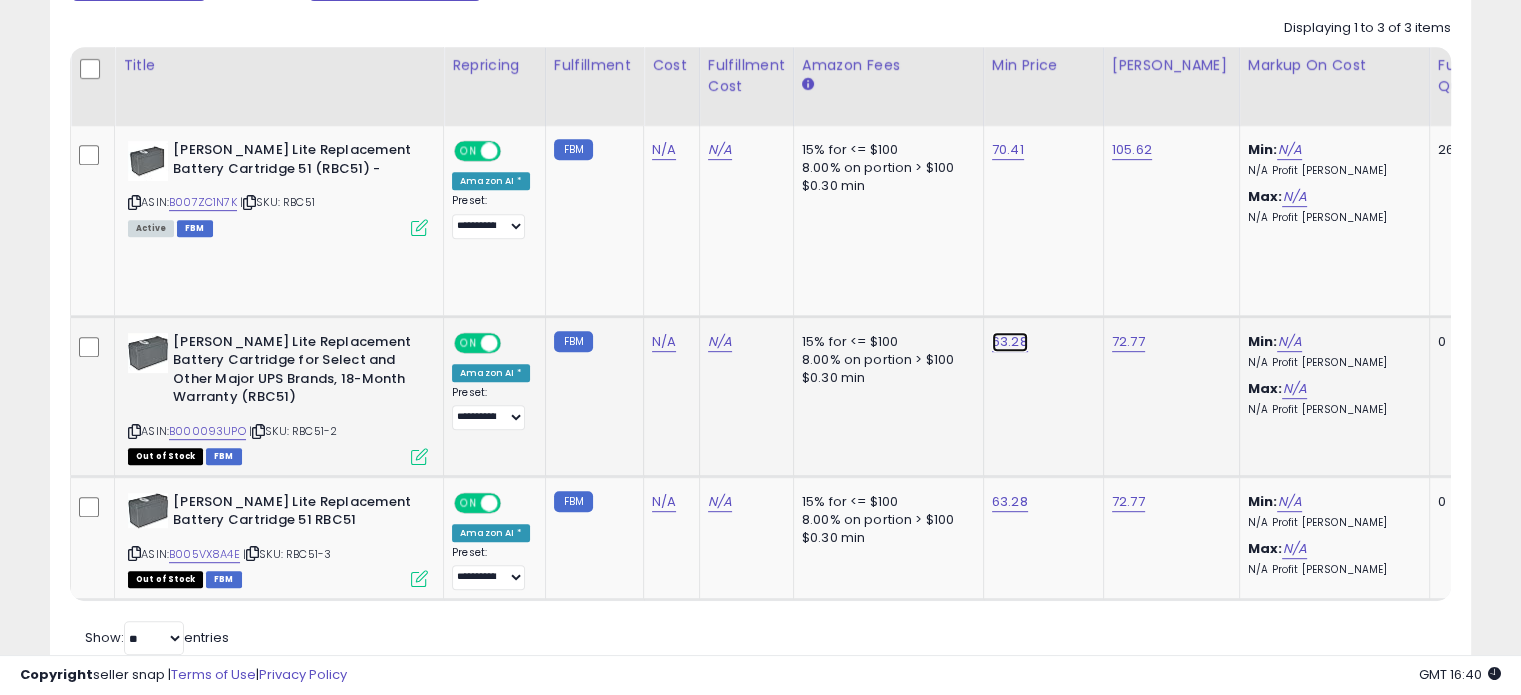click on "63.28" at bounding box center [1008, 150] 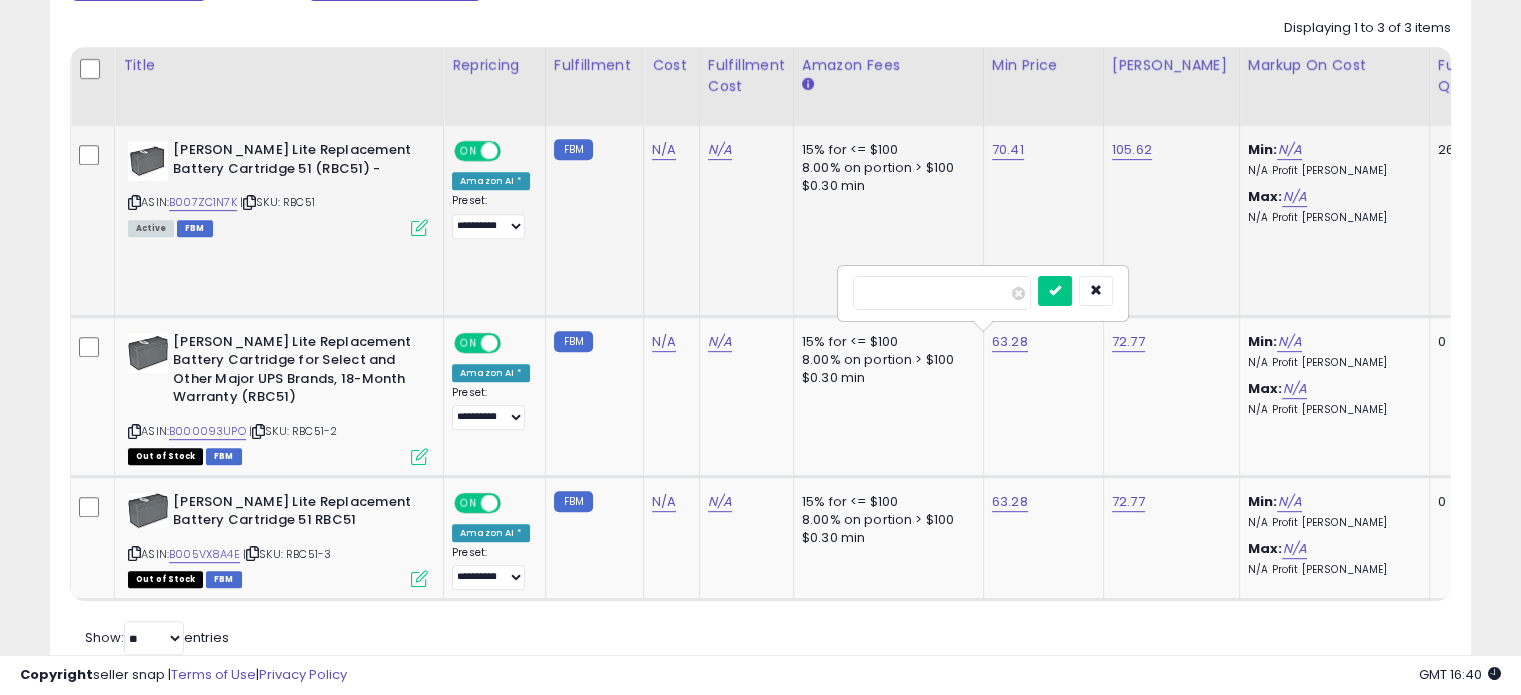 drag, startPoint x: 952, startPoint y: 303, endPoint x: 780, endPoint y: 297, distance: 172.10461 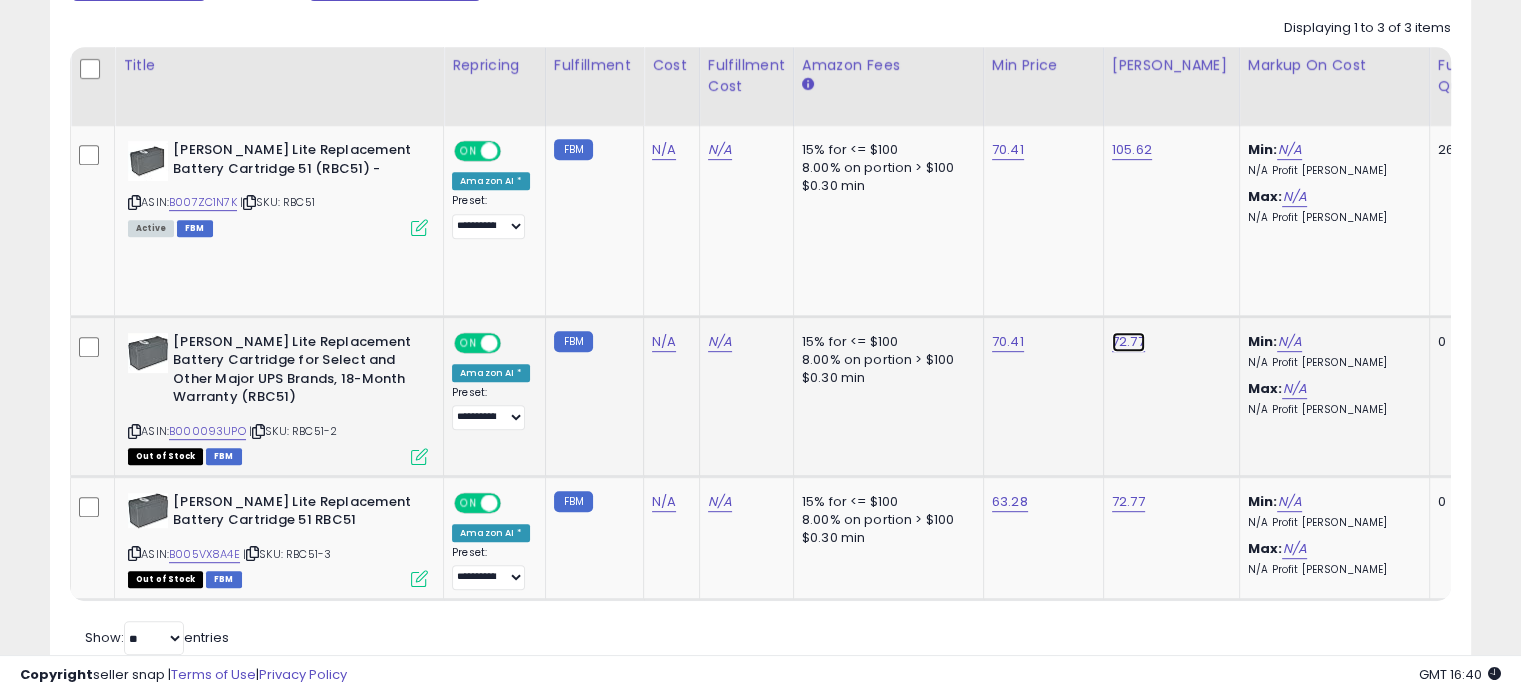click on "72.77" at bounding box center (1132, 150) 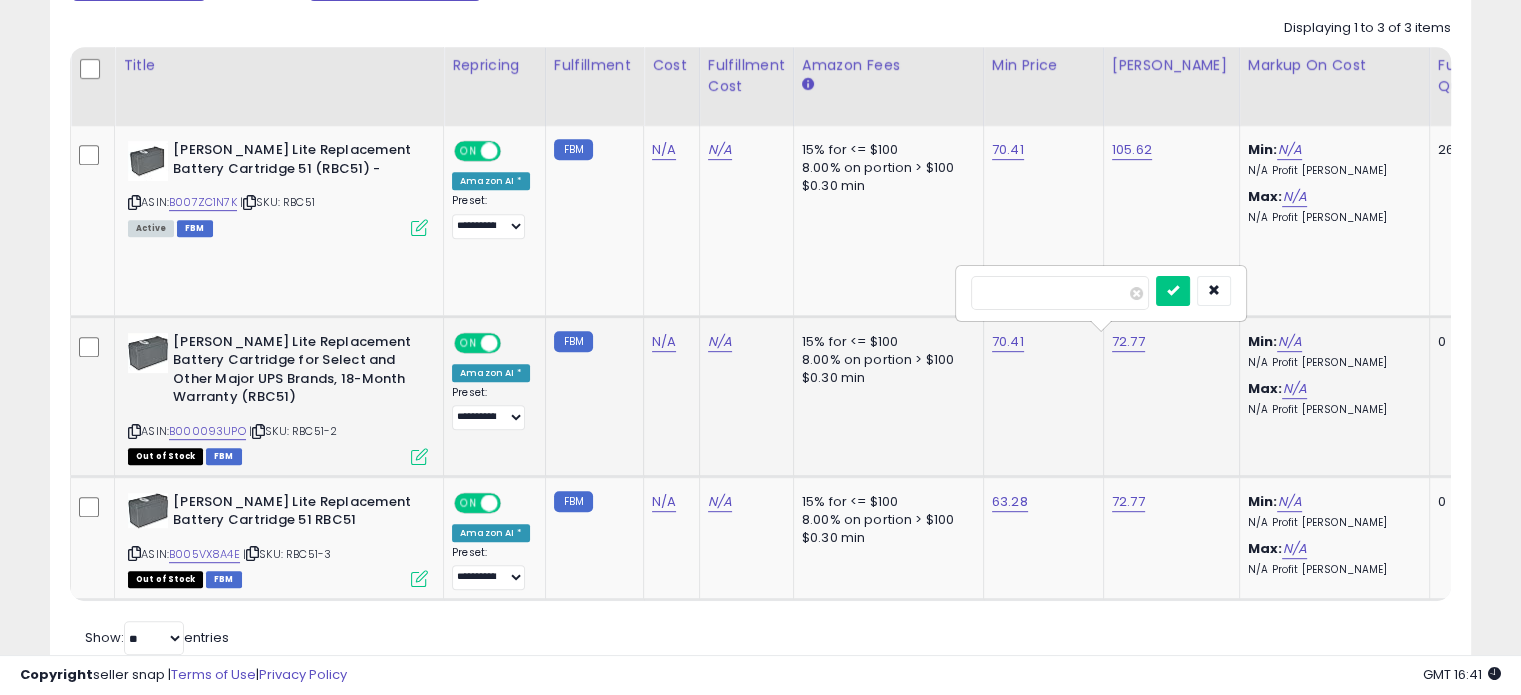 type on "*" 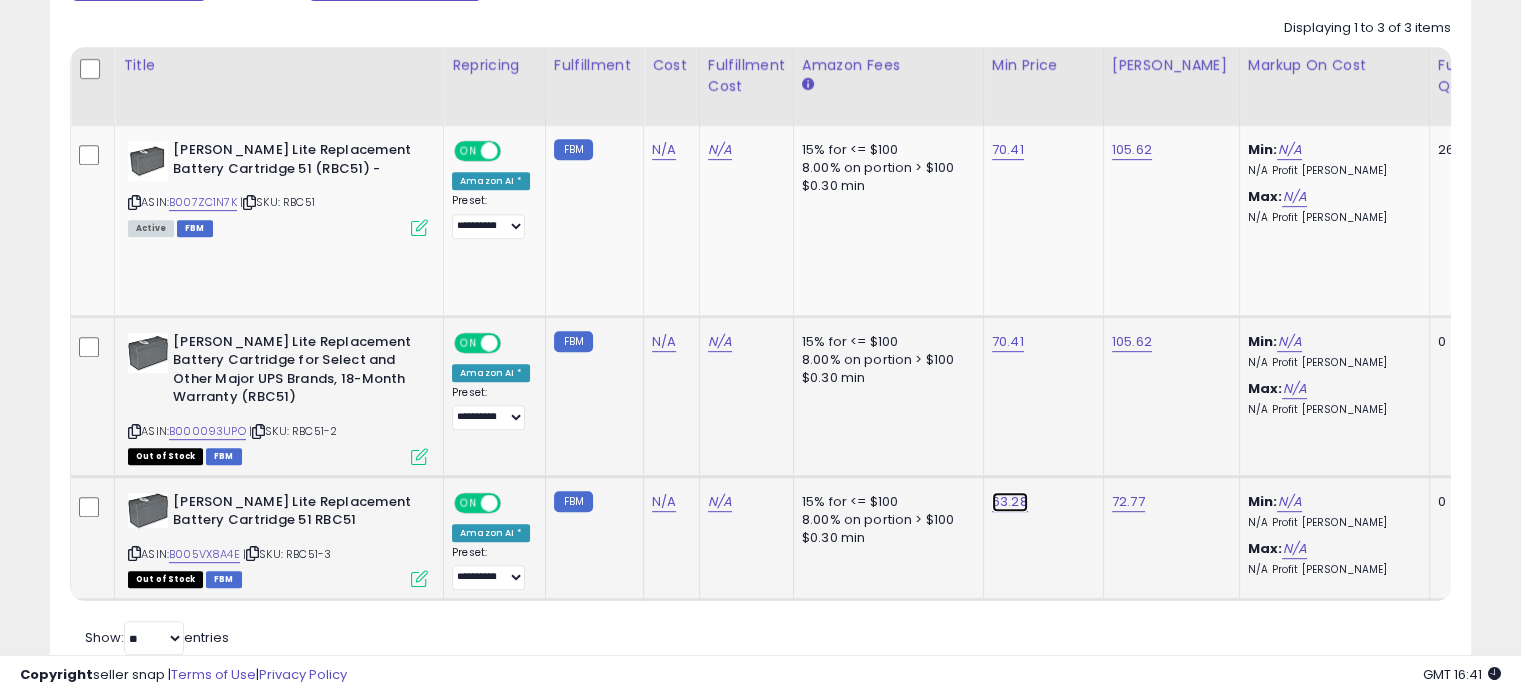 click on "63.28" at bounding box center (1008, 150) 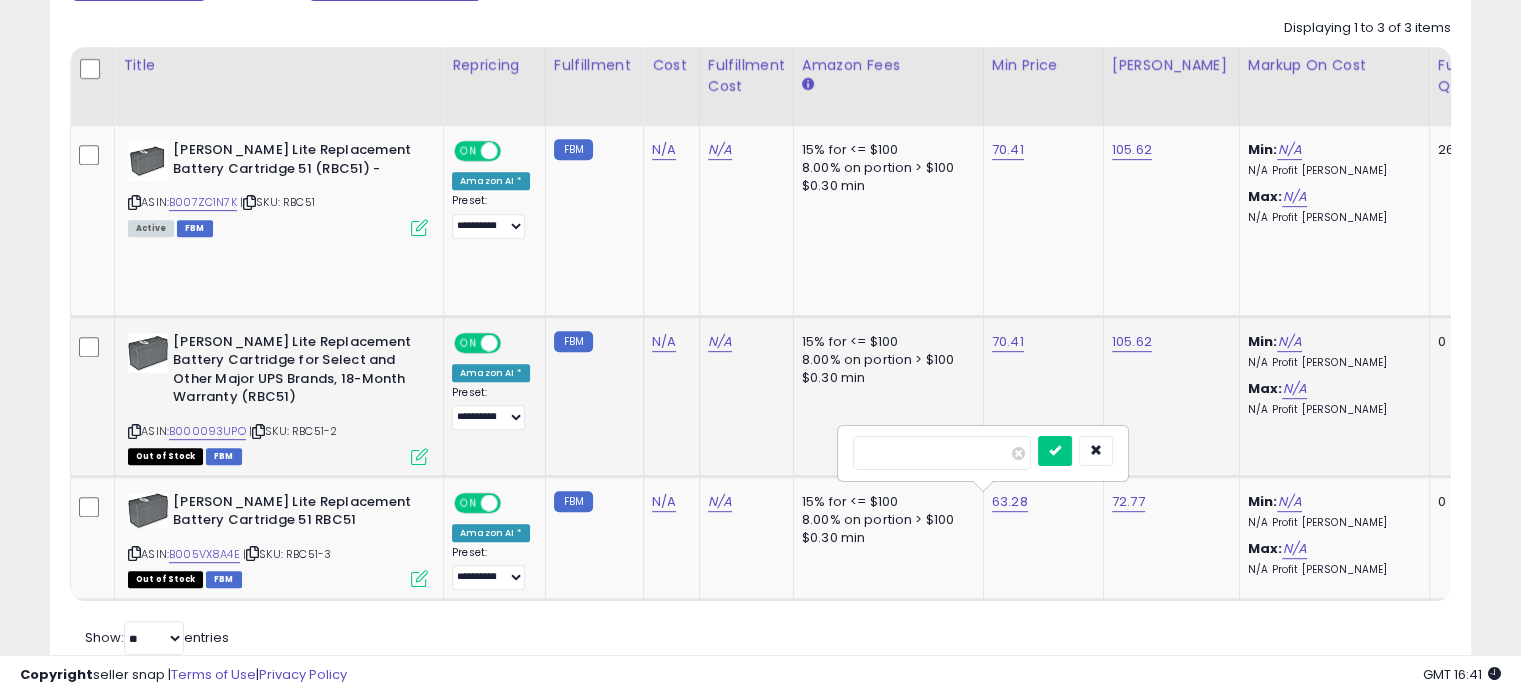 drag, startPoint x: 964, startPoint y: 447, endPoint x: 805, endPoint y: 449, distance: 159.01257 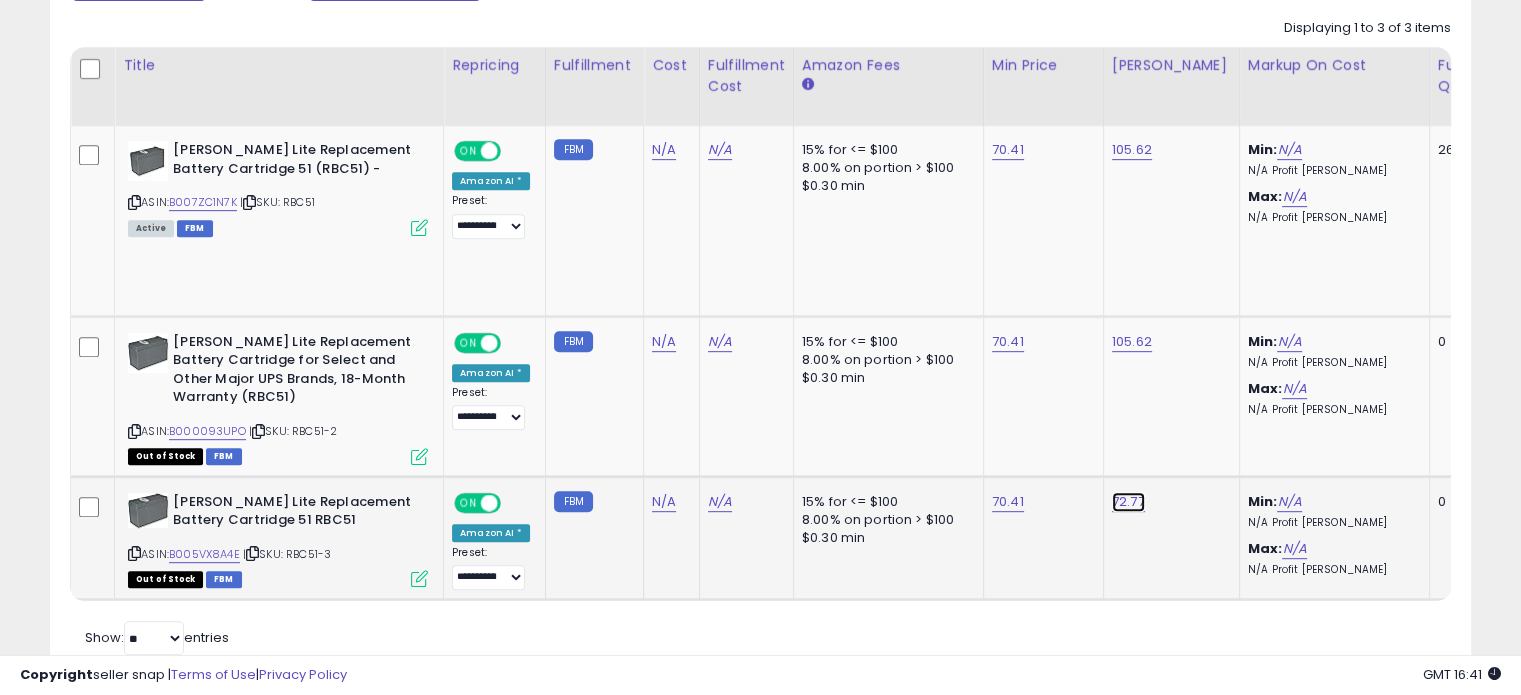 click on "72.77" at bounding box center [1132, 150] 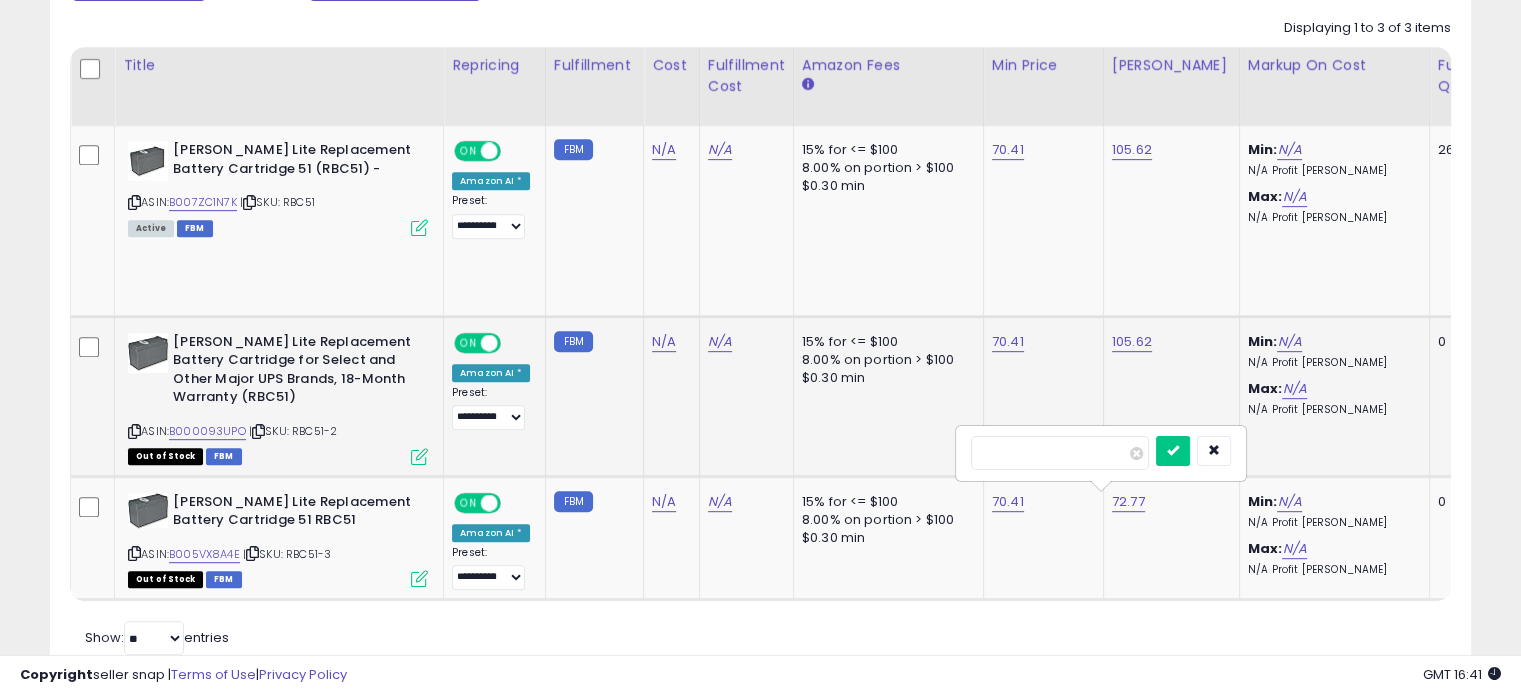 drag, startPoint x: 1045, startPoint y: 447, endPoint x: 905, endPoint y: 450, distance: 140.03214 